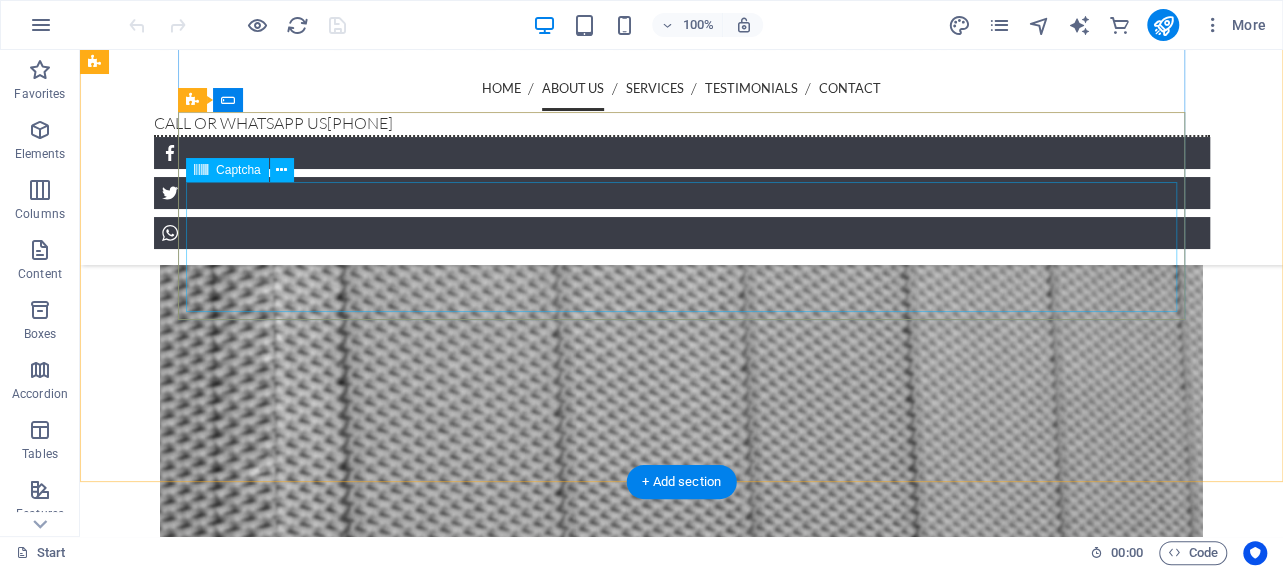 scroll, scrollTop: 1735, scrollLeft: 0, axis: vertical 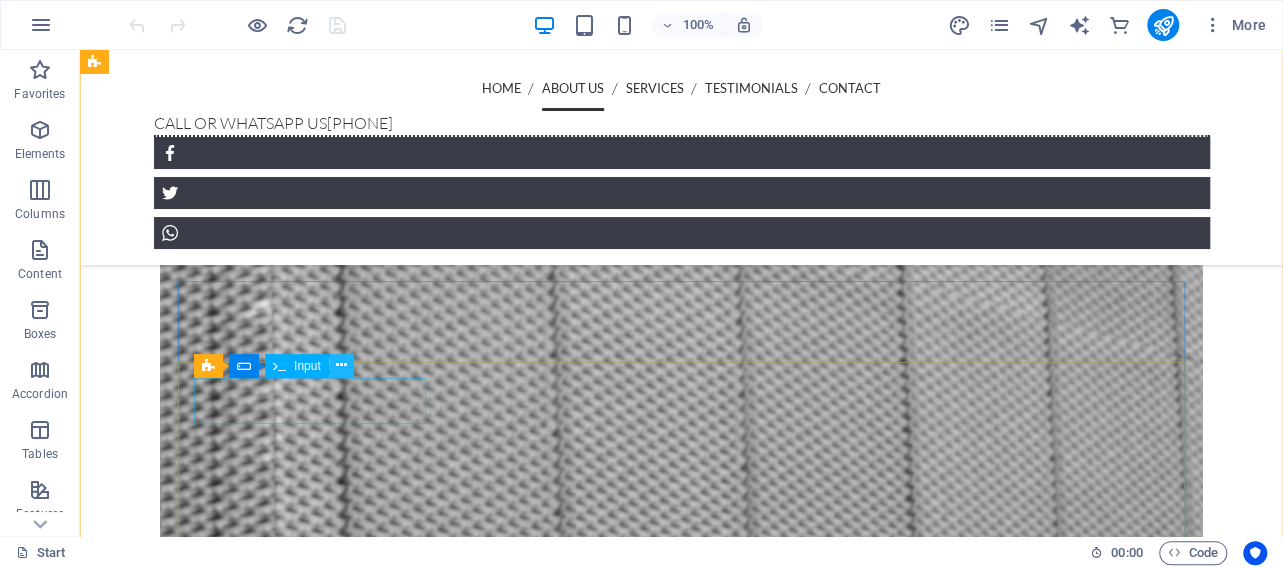 click at bounding box center (342, 366) 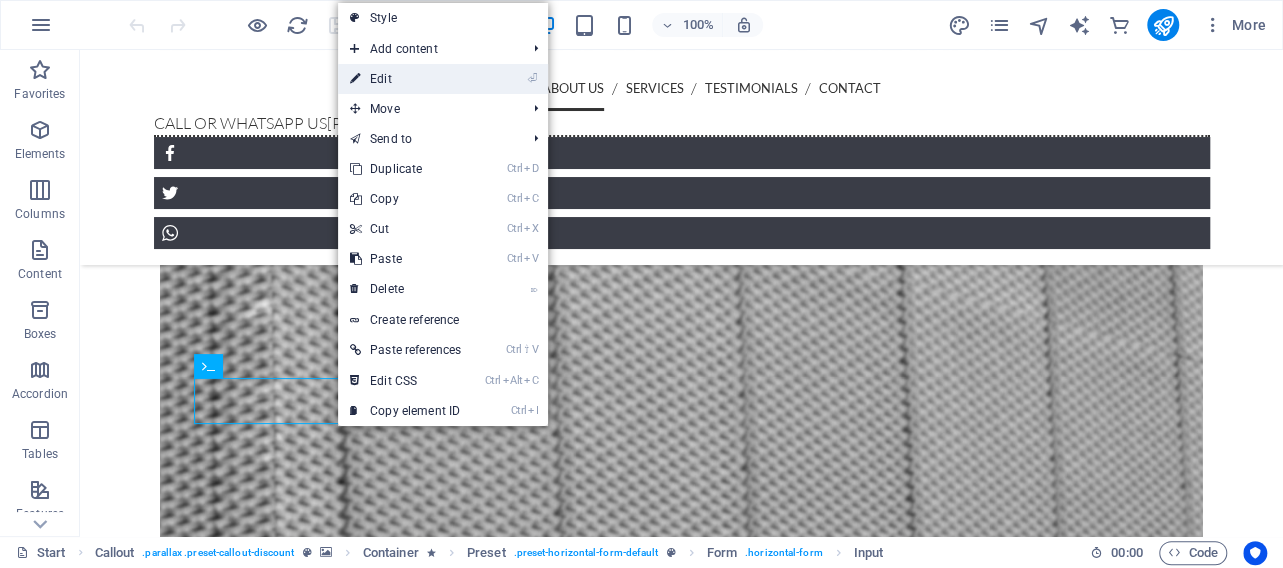 click on "⏎  Edit" at bounding box center (405, 79) 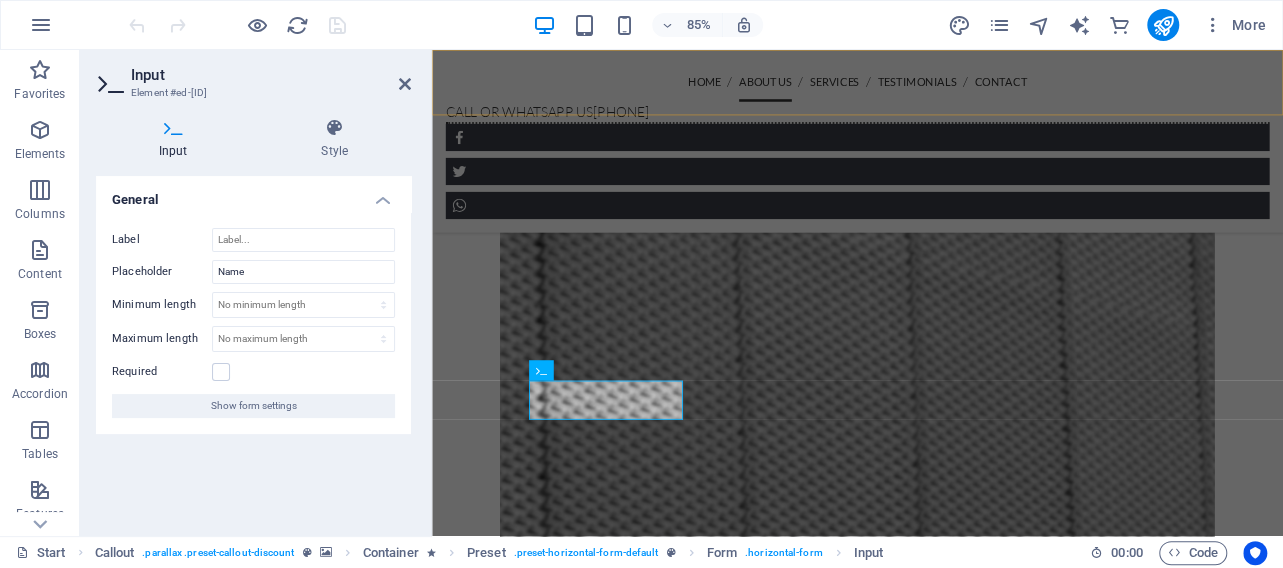 scroll, scrollTop: 1796, scrollLeft: 0, axis: vertical 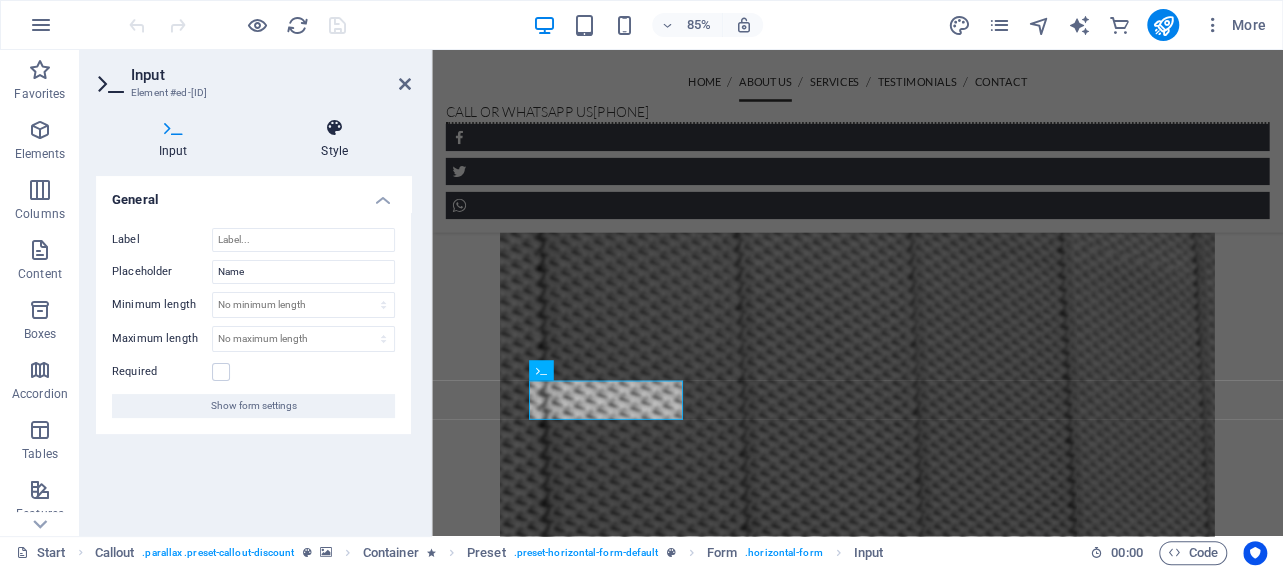 click at bounding box center [335, 128] 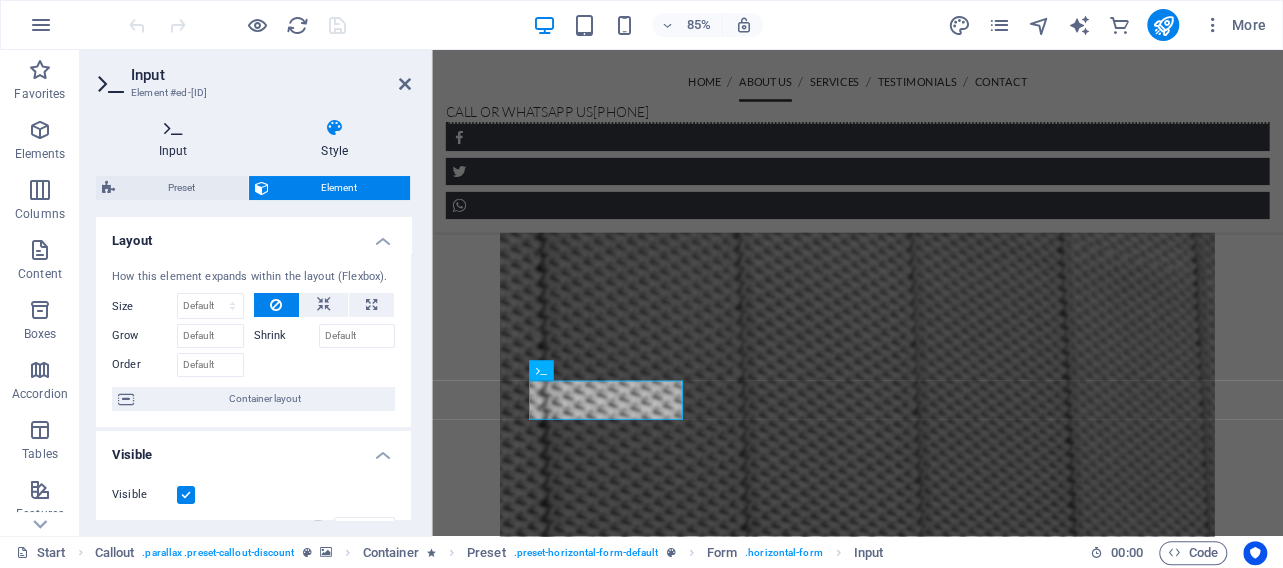 click at bounding box center (173, 128) 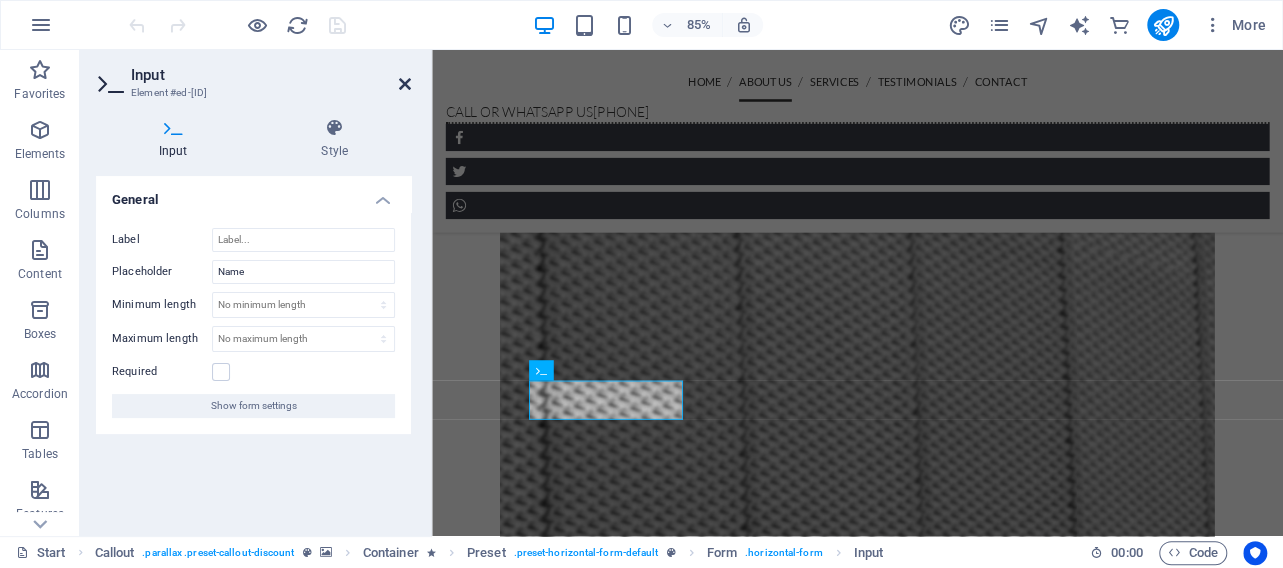 click at bounding box center (405, 84) 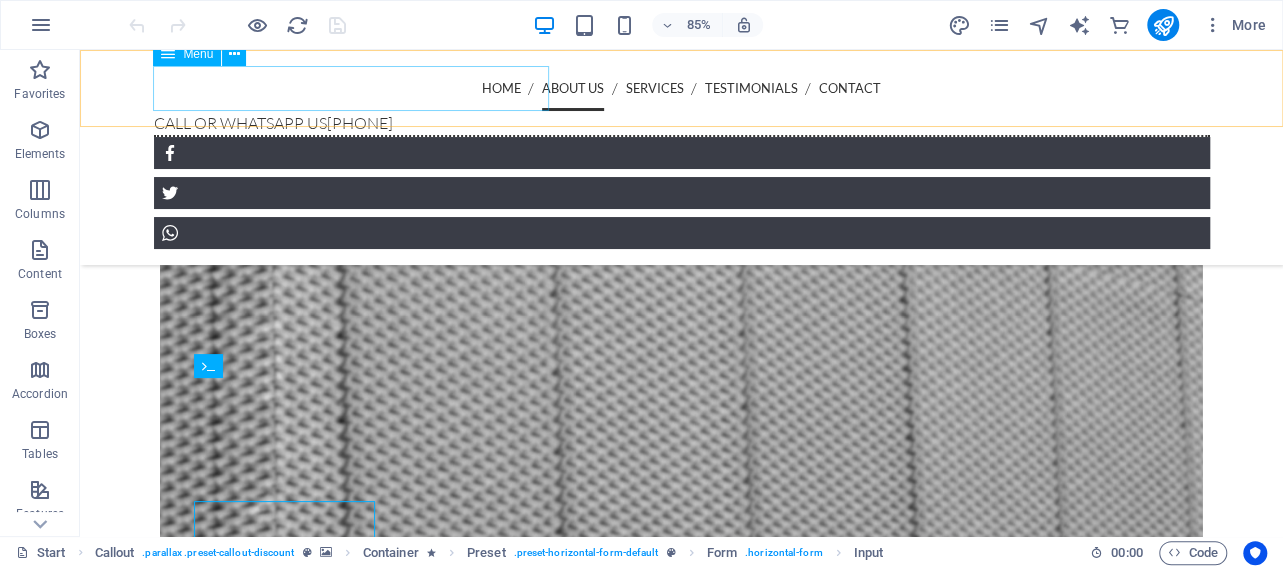 scroll, scrollTop: 1735, scrollLeft: 0, axis: vertical 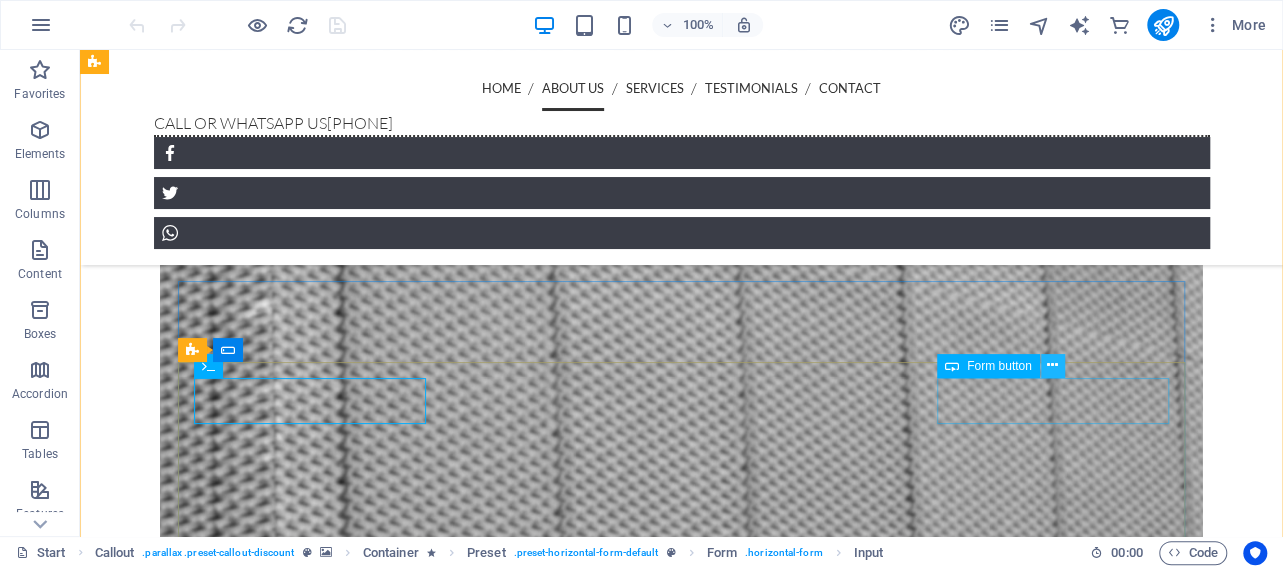 click at bounding box center [1052, 365] 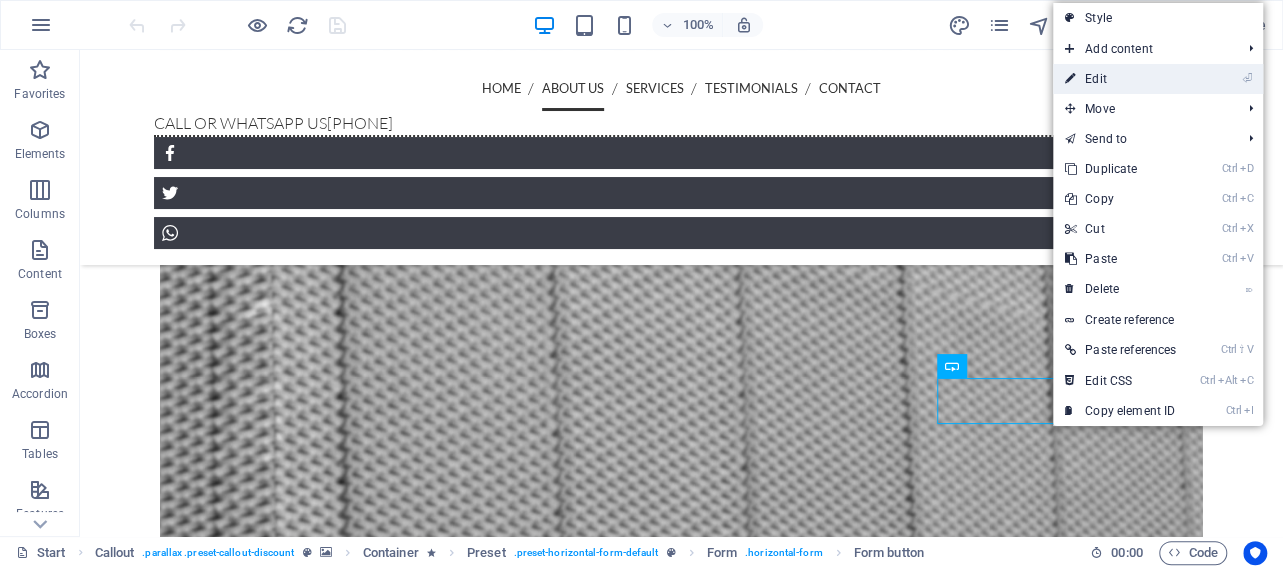 drag, startPoint x: 1145, startPoint y: 78, endPoint x: 276, endPoint y: 158, distance: 872.6746 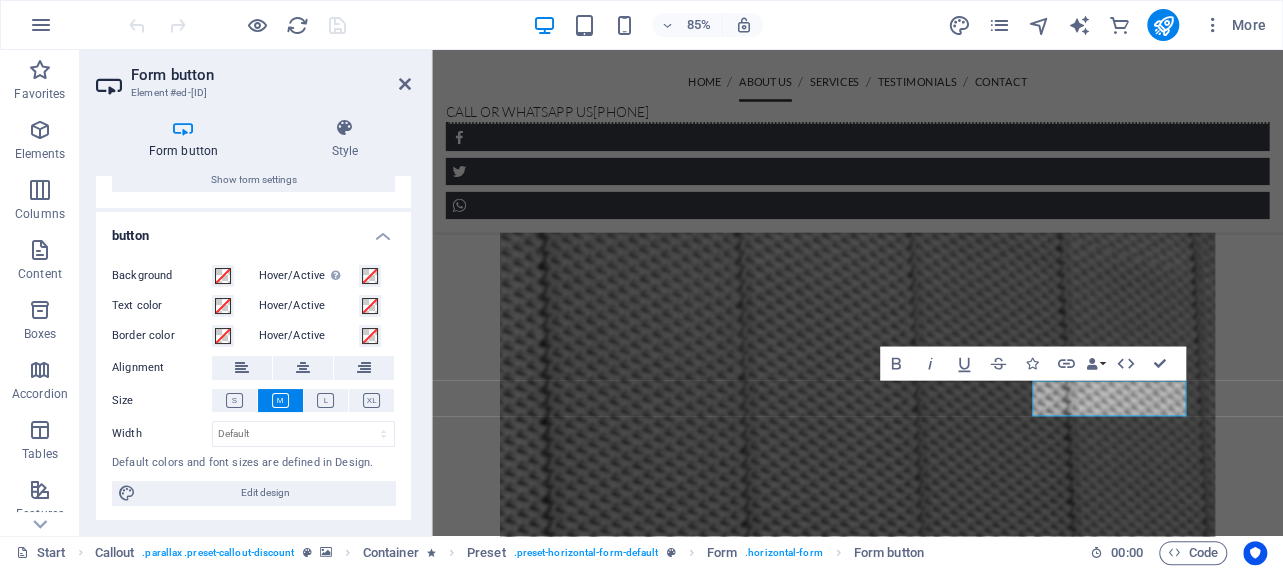 scroll, scrollTop: 0, scrollLeft: 0, axis: both 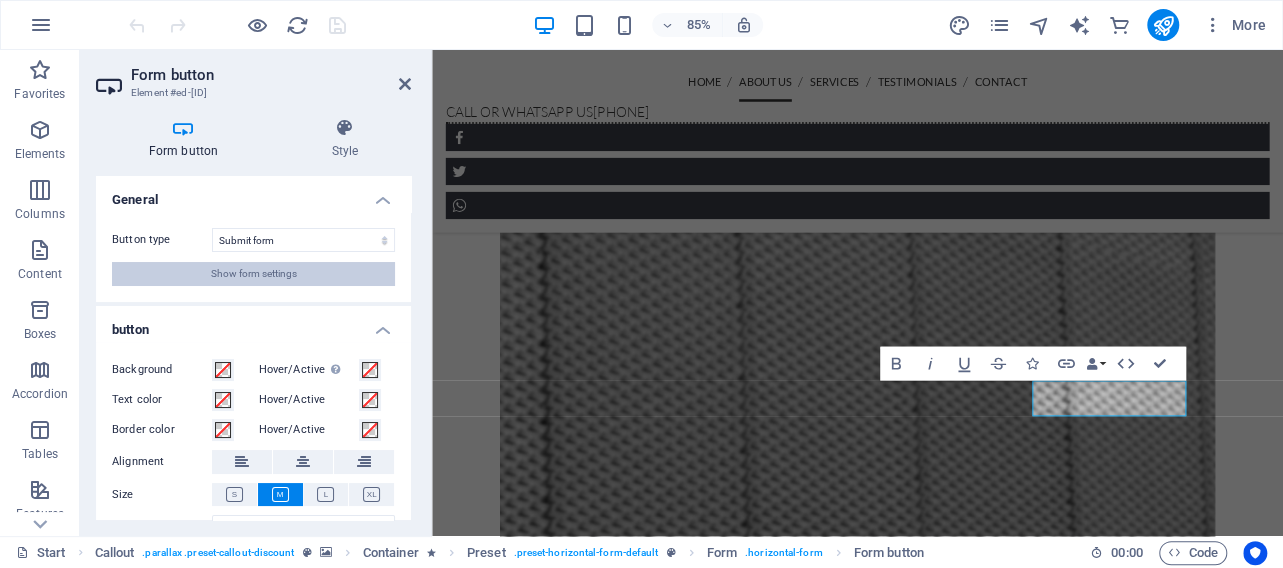 click on "Show form settings" at bounding box center [254, 274] 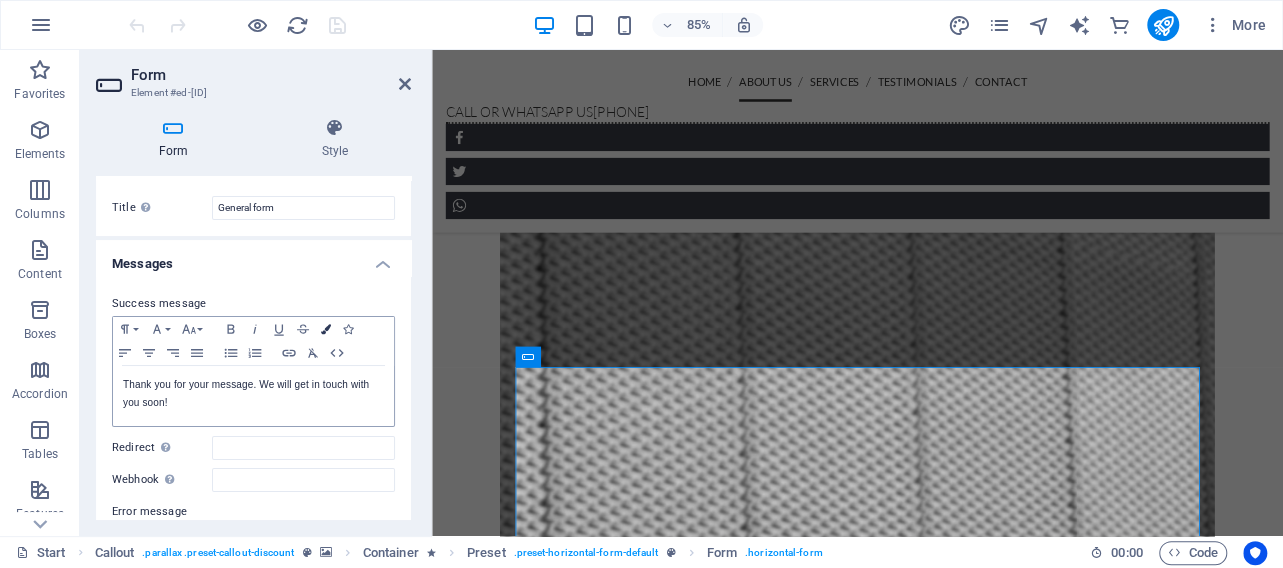 scroll, scrollTop: 0, scrollLeft: 0, axis: both 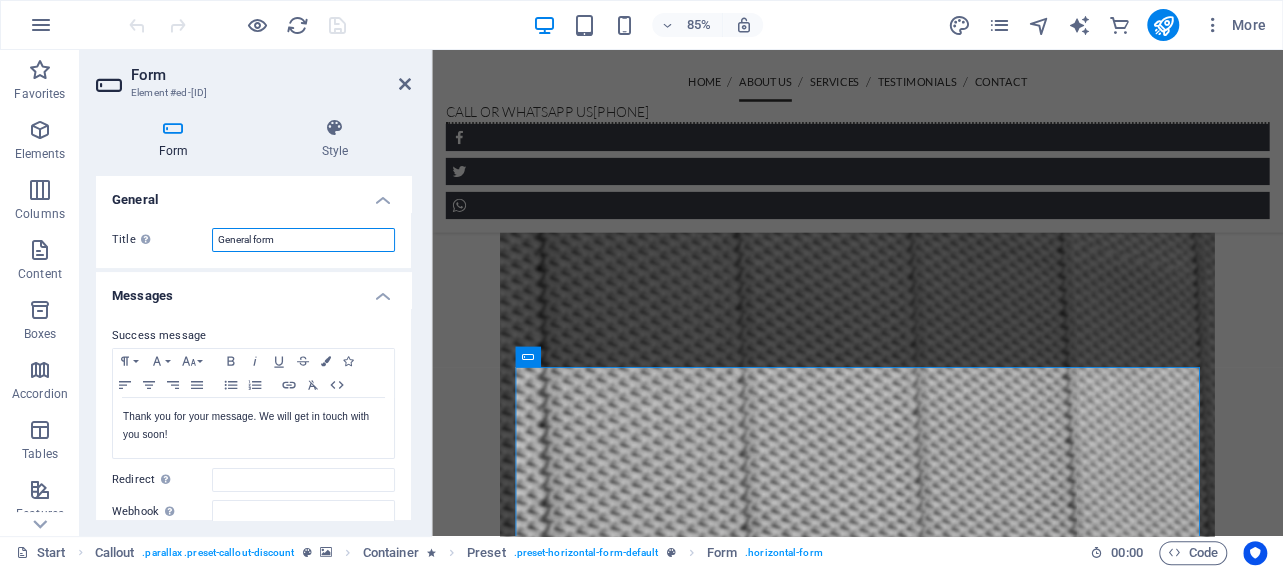 click on "General form" at bounding box center [303, 240] 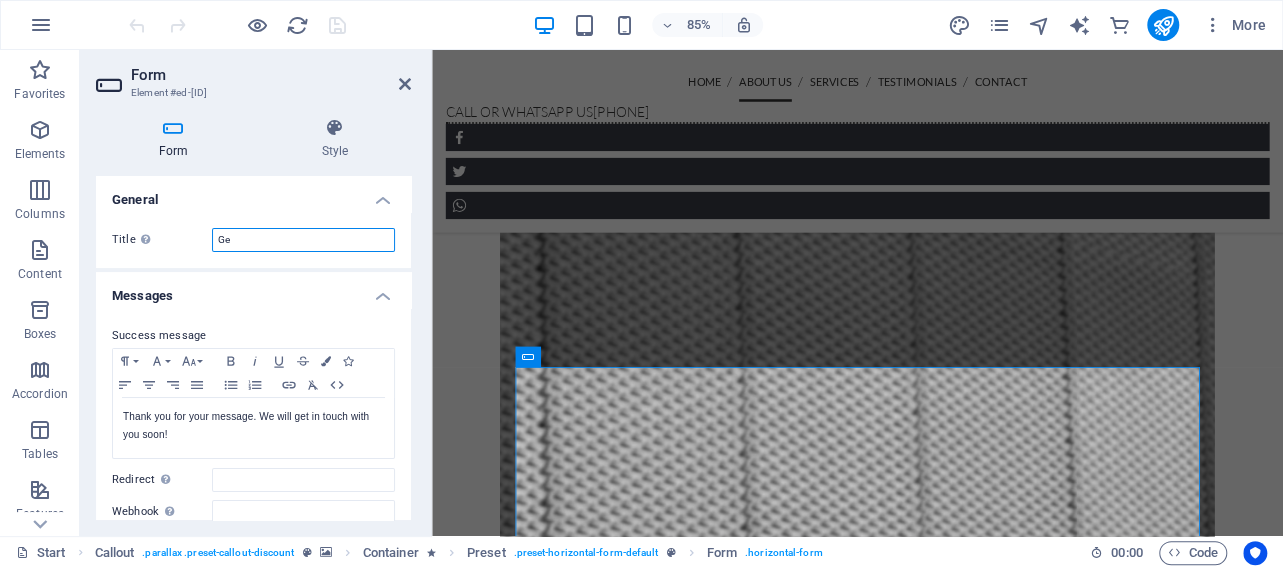 type on "G" 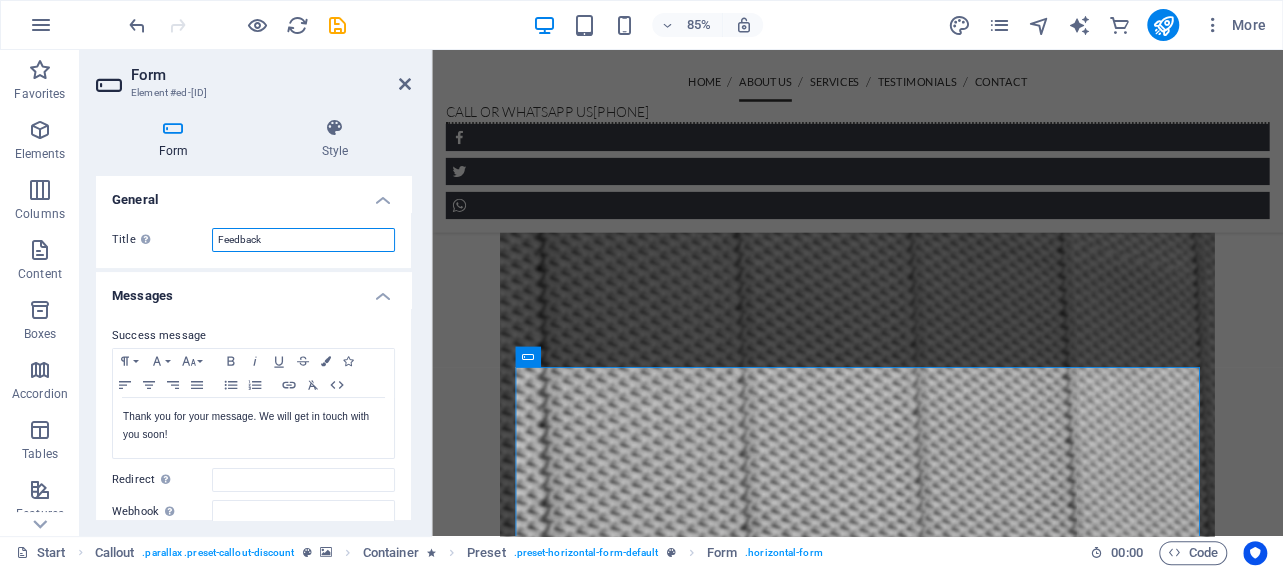 type on "Feedback" 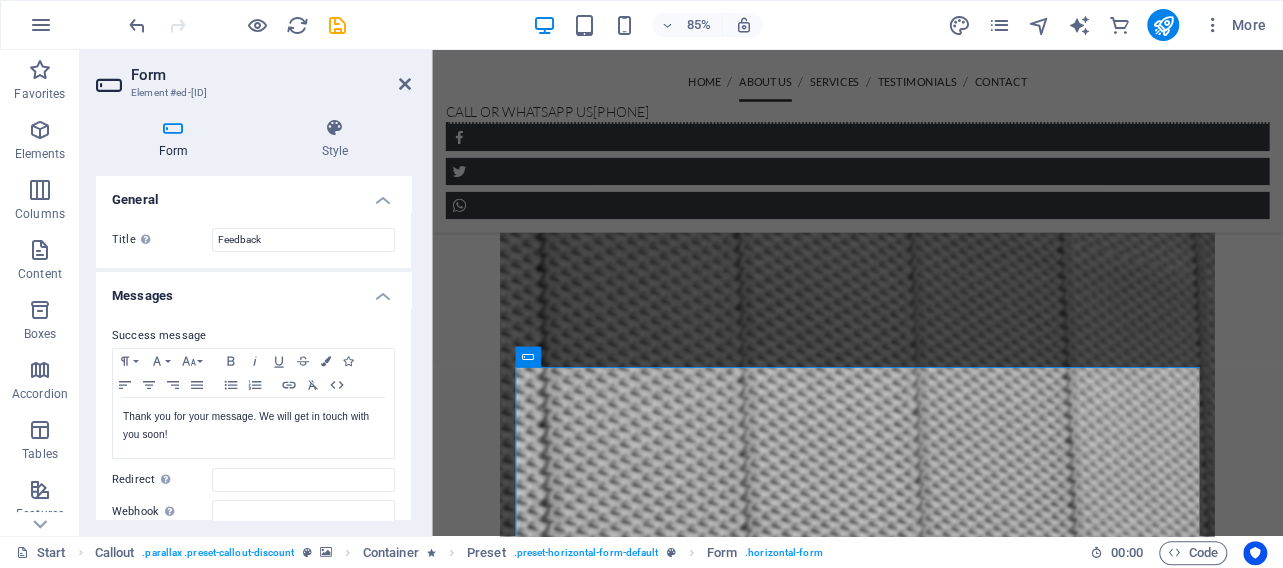 click on "Messages" at bounding box center [253, 290] 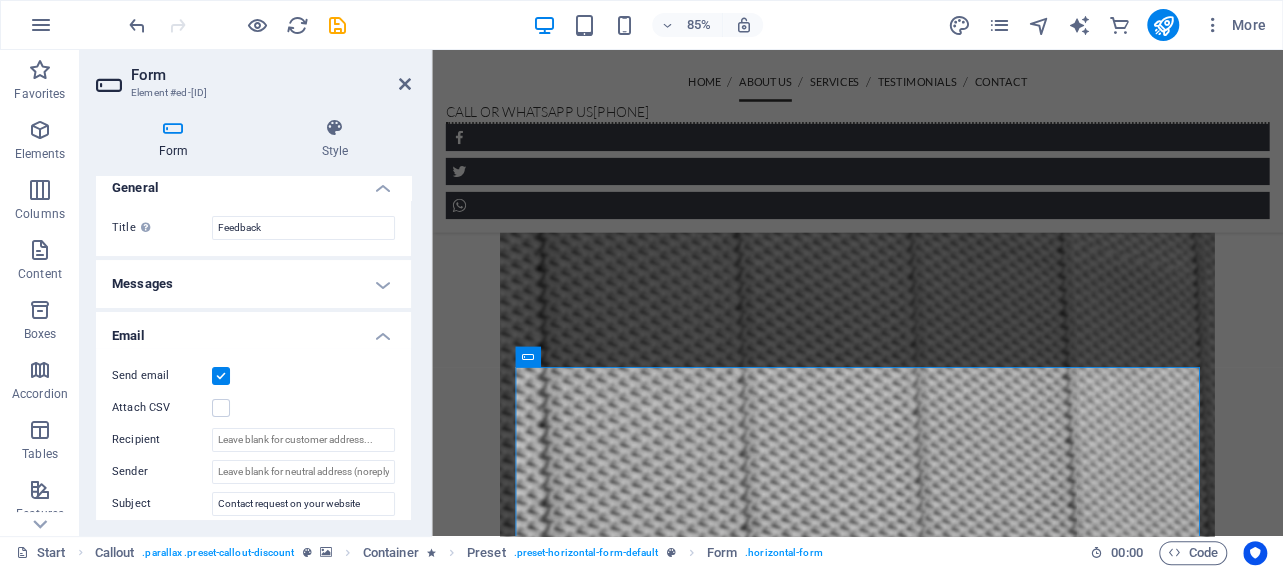 scroll, scrollTop: 0, scrollLeft: 0, axis: both 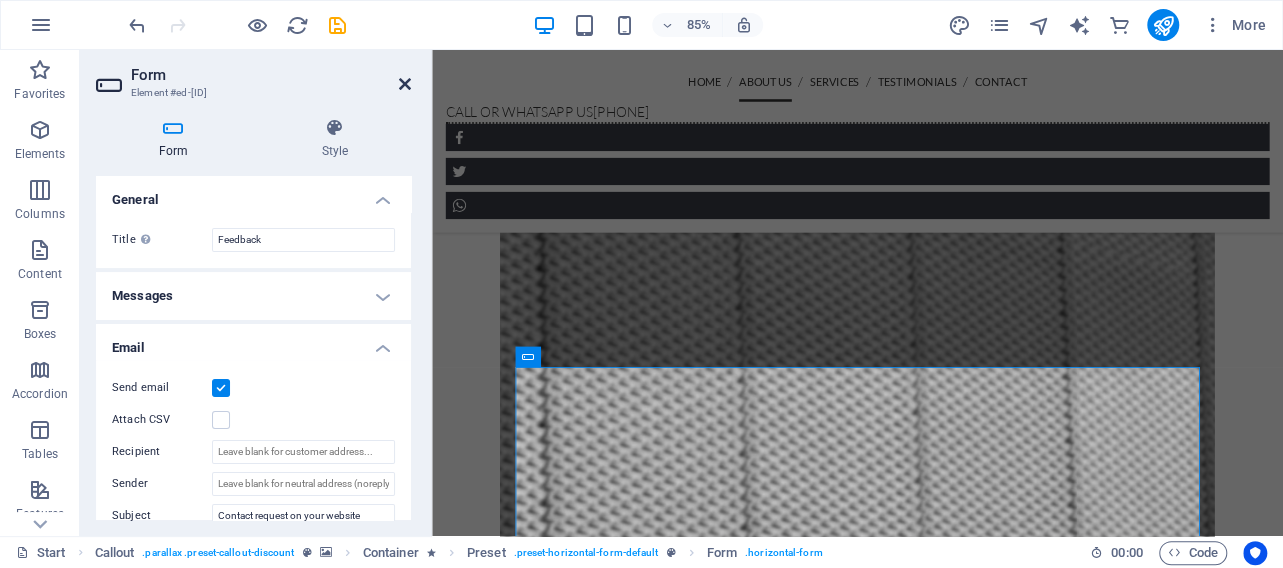 click at bounding box center [405, 84] 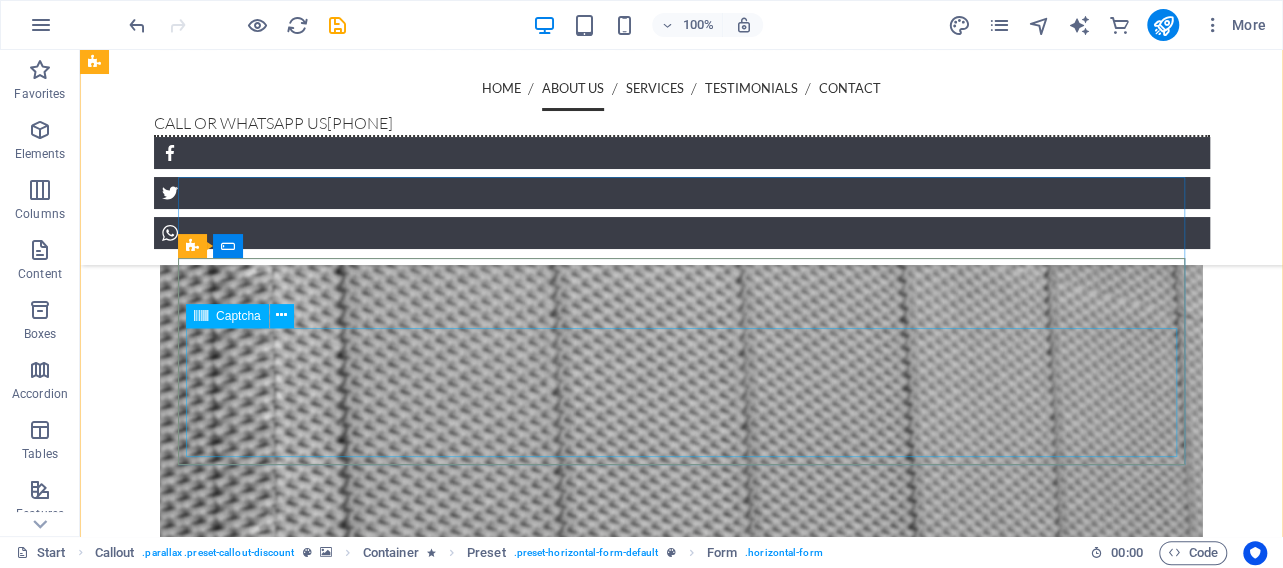 scroll, scrollTop: 1839, scrollLeft: 0, axis: vertical 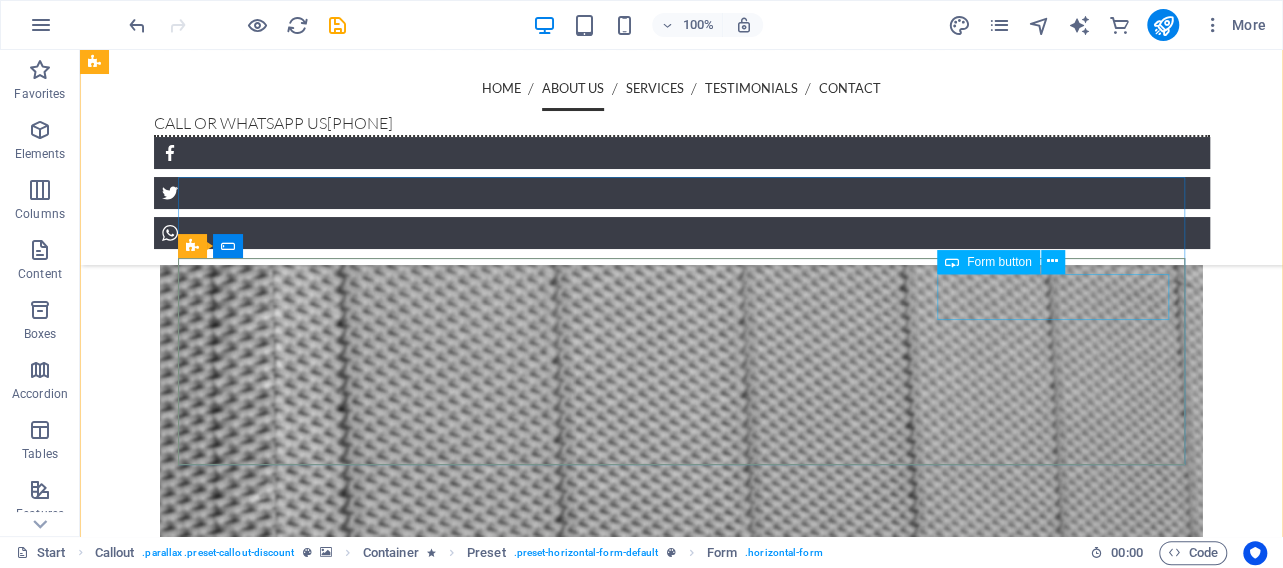 click on "Send" at bounding box center (1053, 1058) 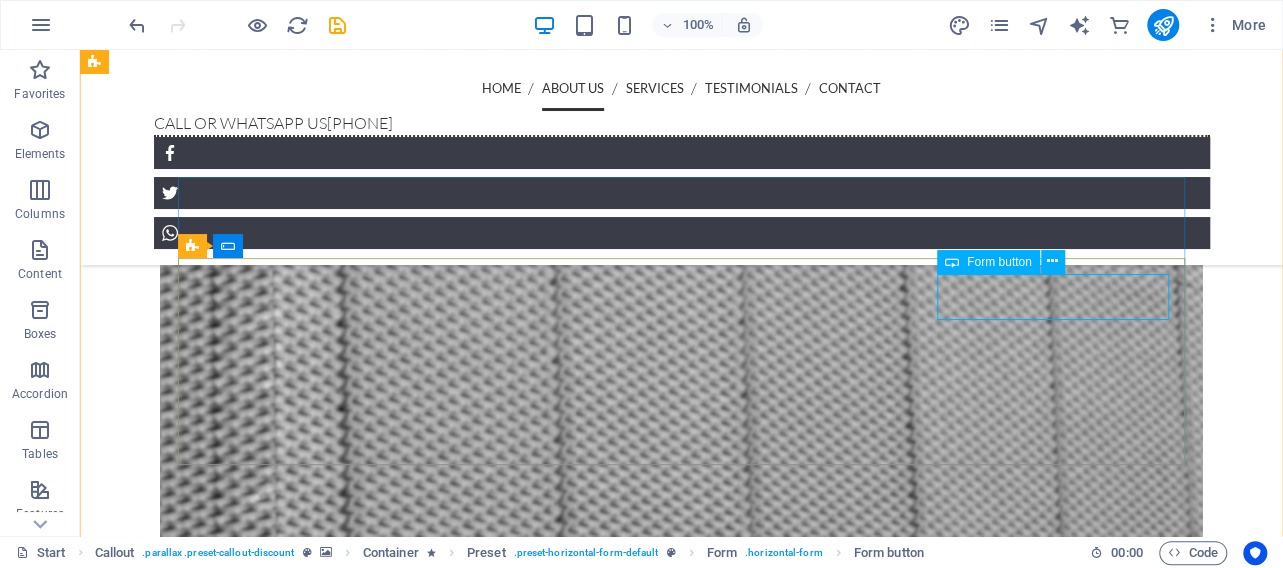 click on "Form button" at bounding box center (999, 262) 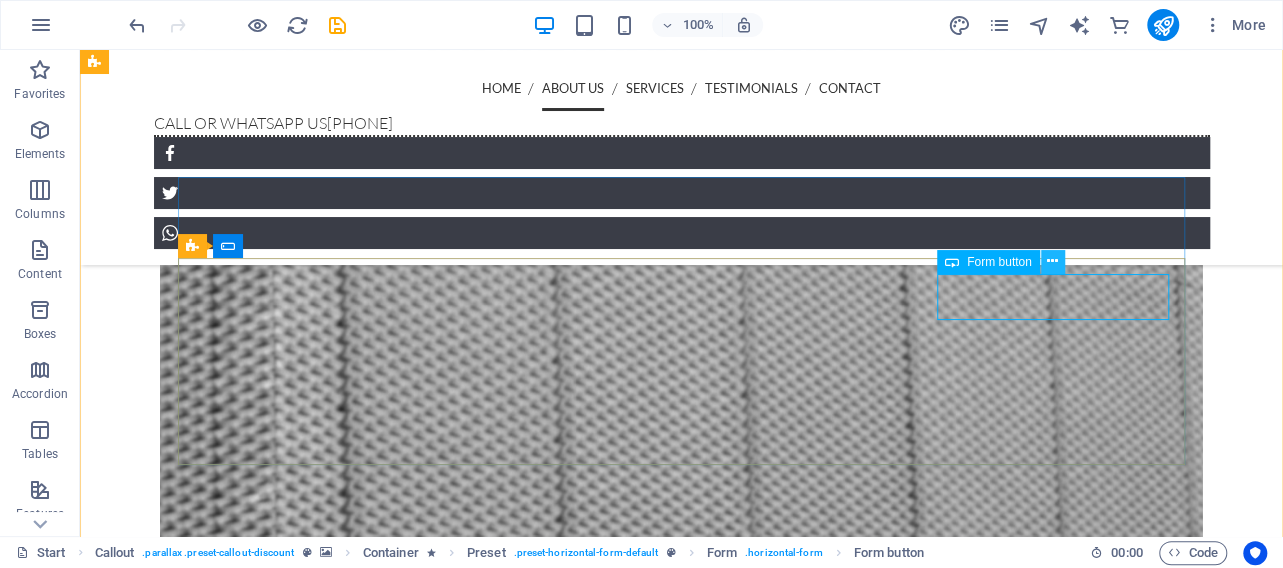 click at bounding box center [1052, 261] 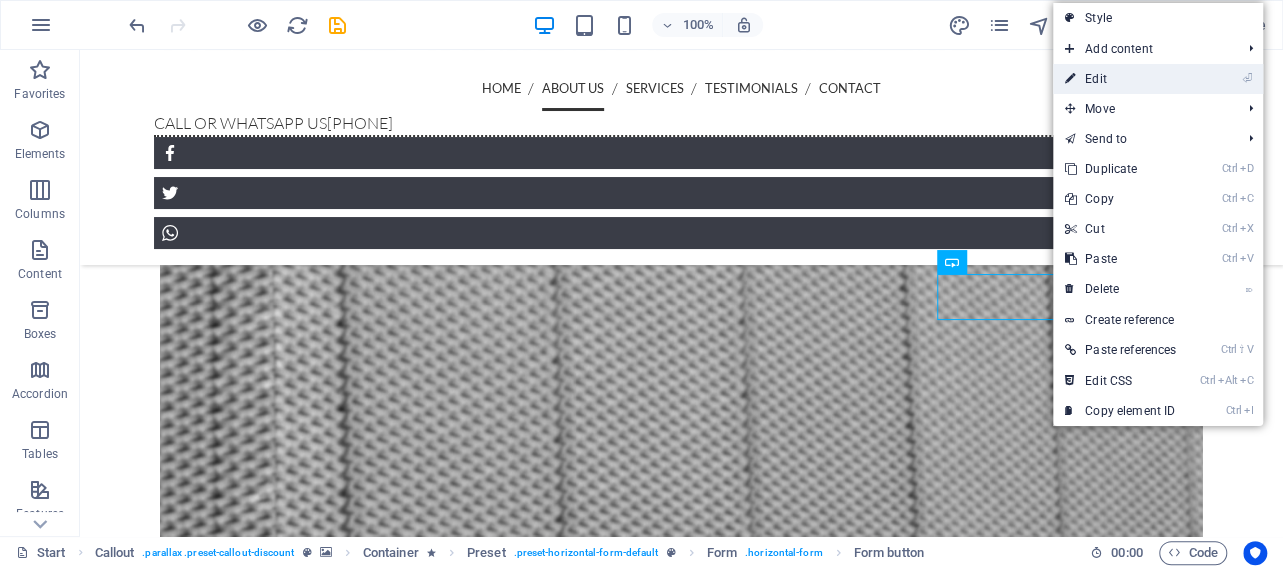 click on "⏎  Edit" at bounding box center [1120, 79] 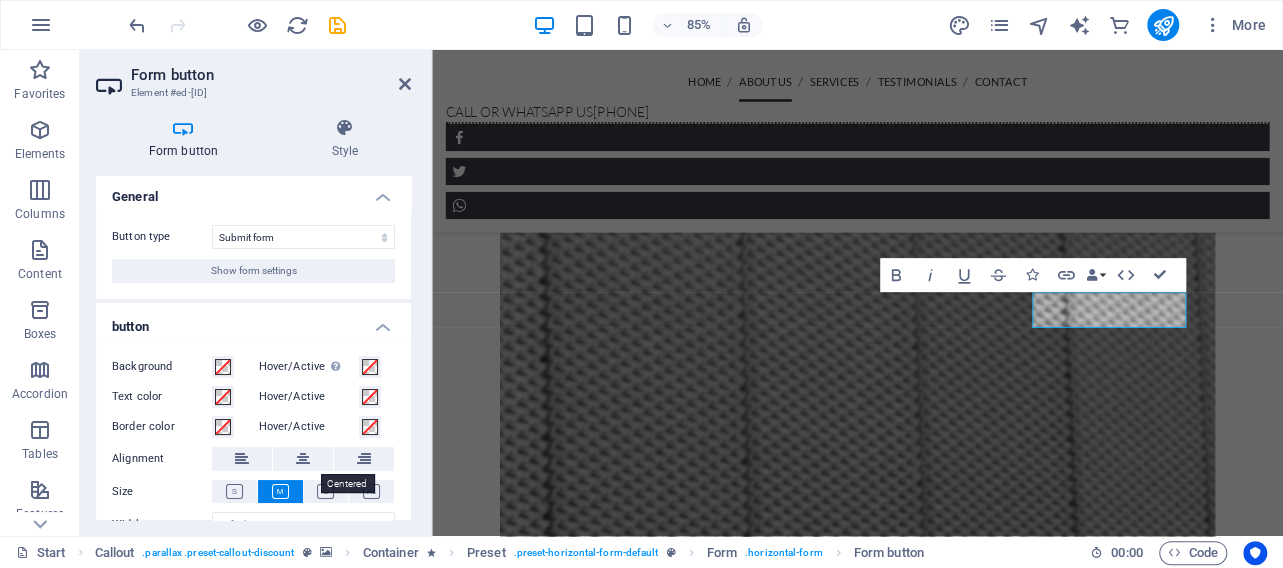 scroll, scrollTop: 0, scrollLeft: 0, axis: both 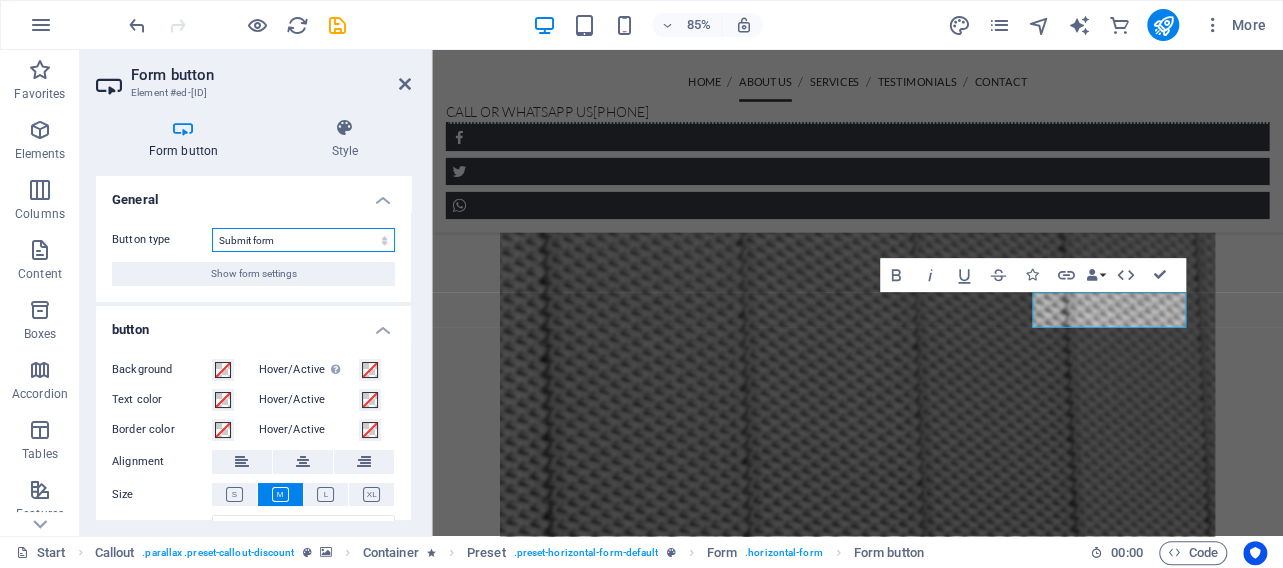 click on "Submit form Reset form No action" at bounding box center (303, 240) 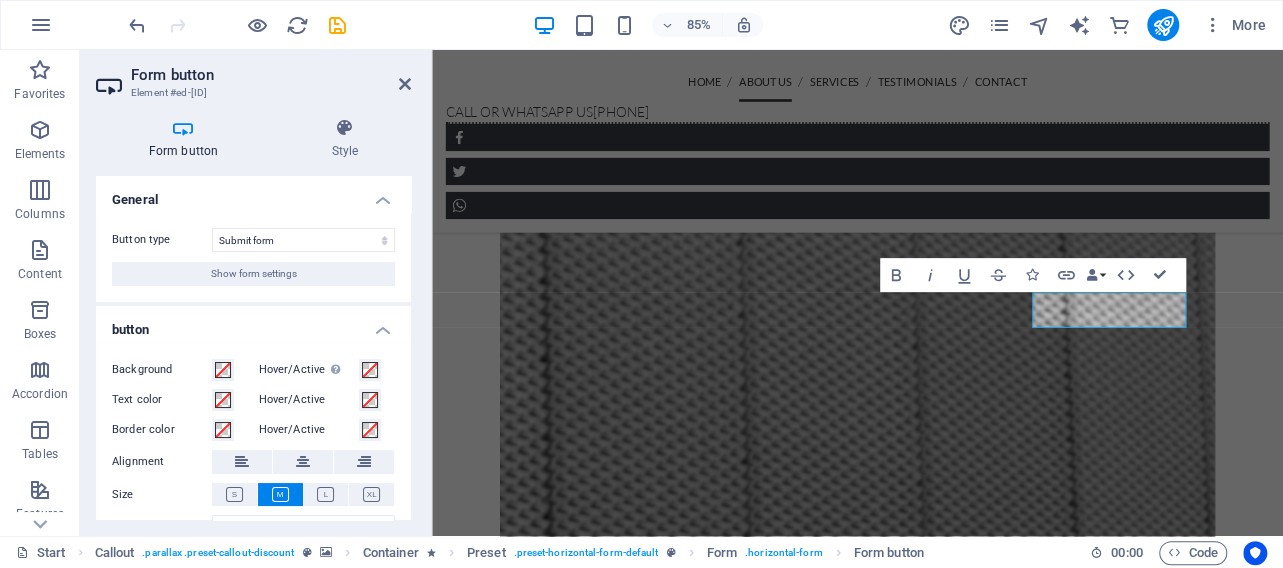 click on "General" at bounding box center [253, 194] 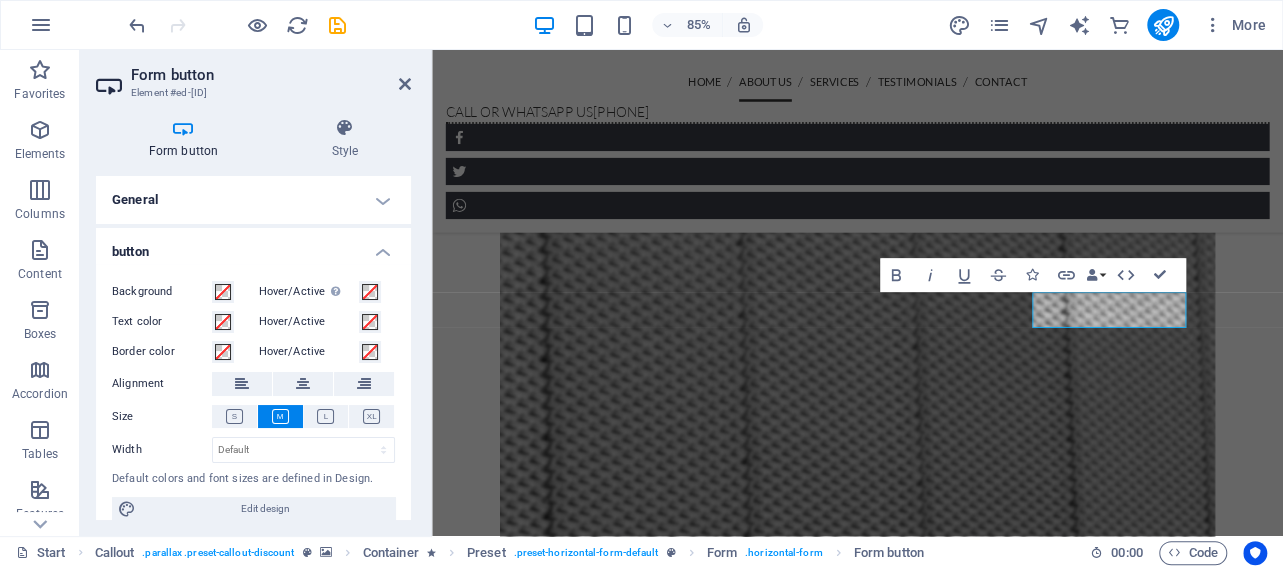 click on "General" at bounding box center [253, 200] 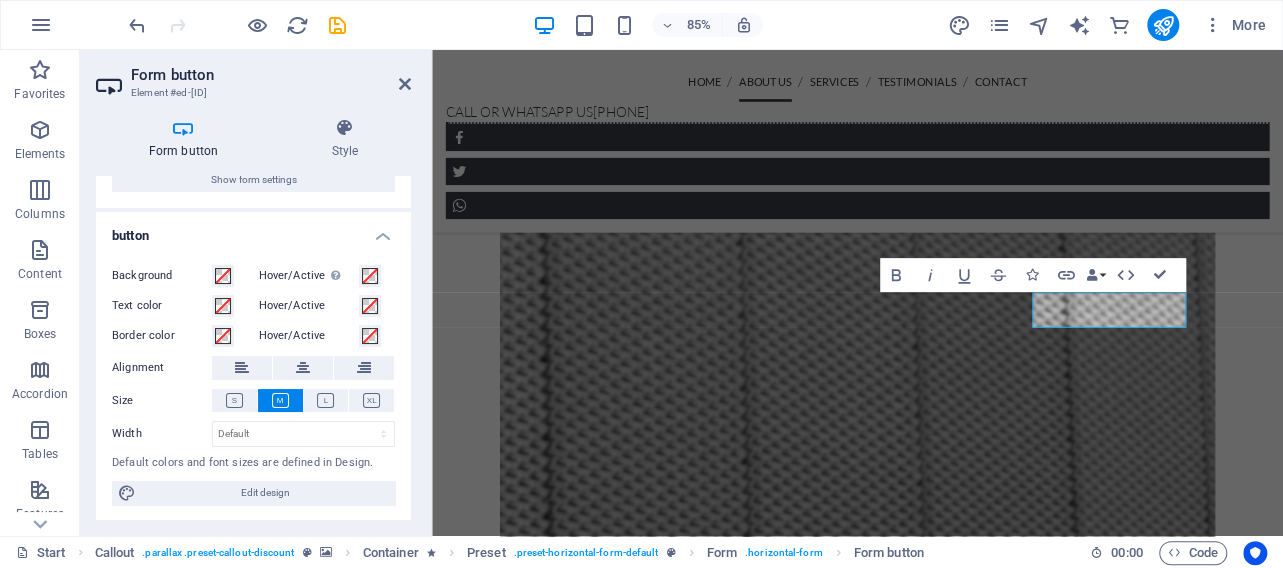scroll, scrollTop: 0, scrollLeft: 0, axis: both 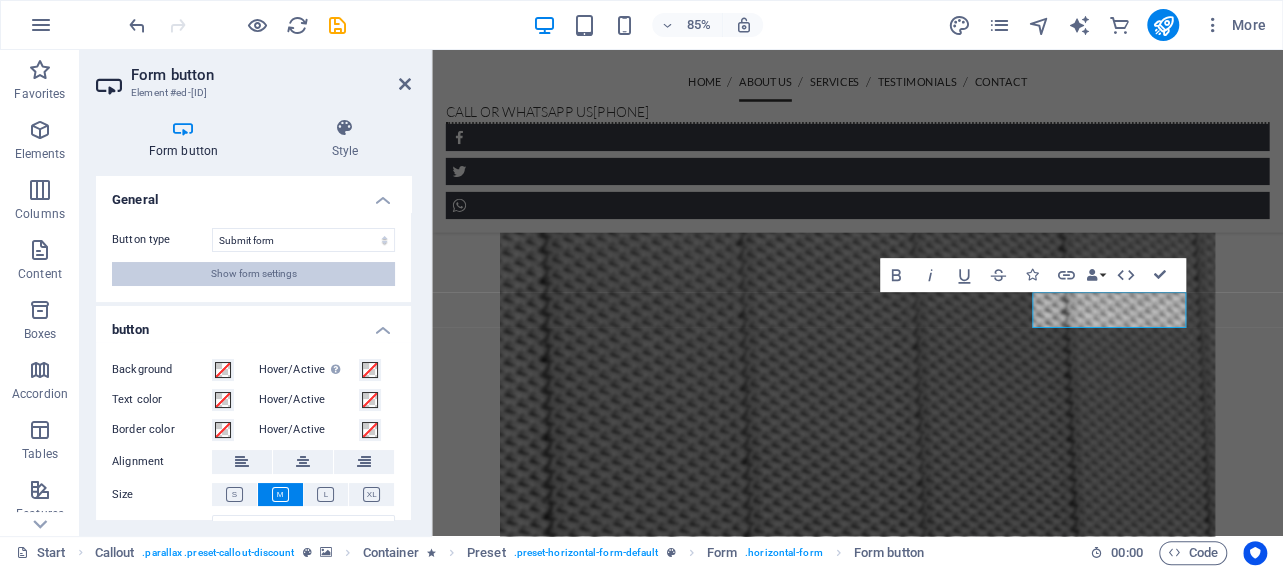 click on "Show form settings" at bounding box center [254, 274] 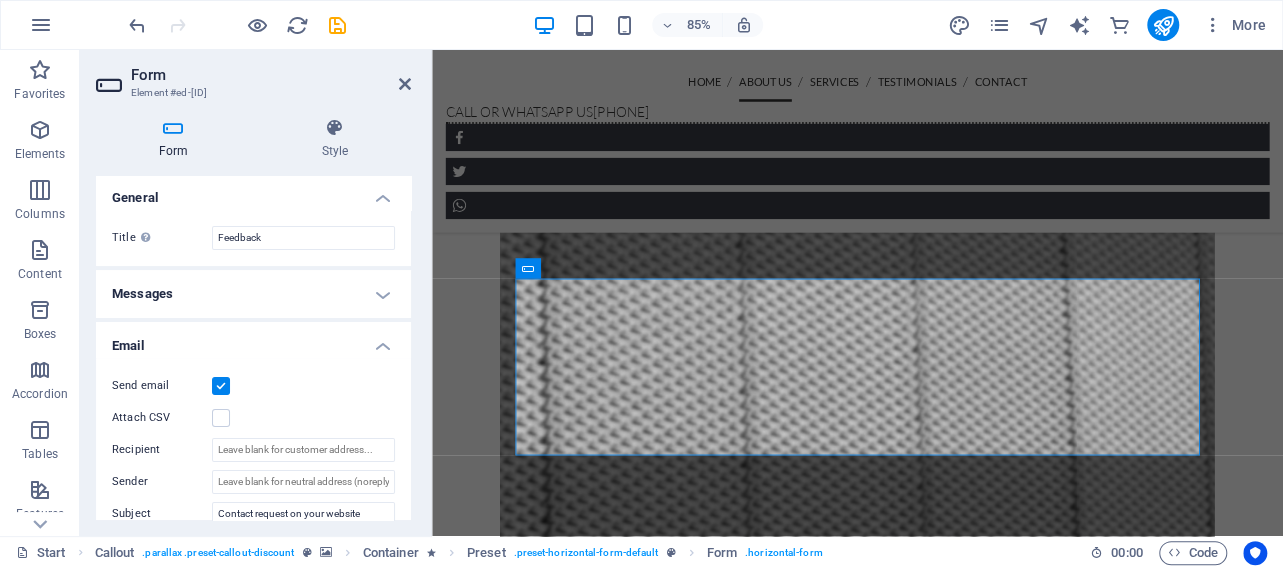 scroll, scrollTop: 0, scrollLeft: 0, axis: both 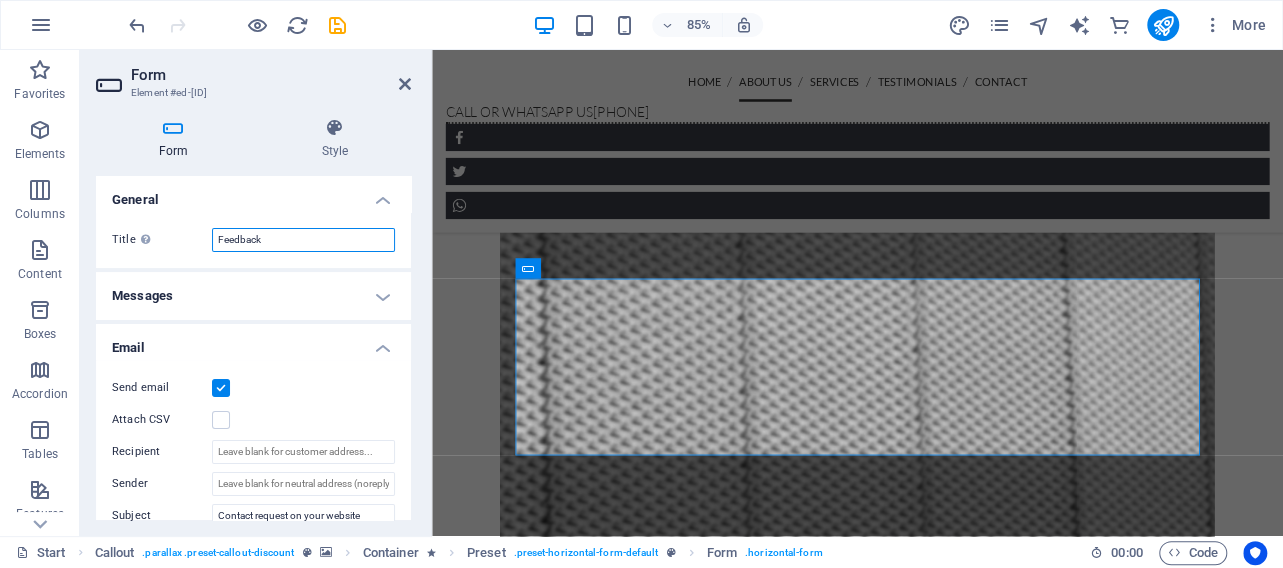 drag, startPoint x: 277, startPoint y: 235, endPoint x: 217, endPoint y: 222, distance: 61.39218 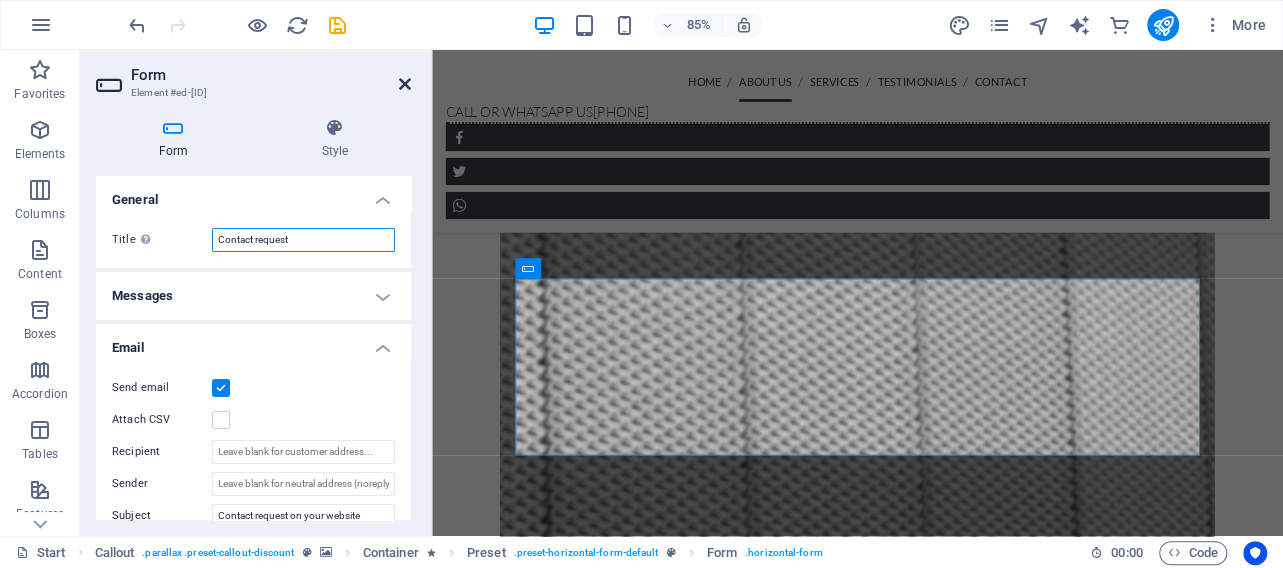 type on "Contact request" 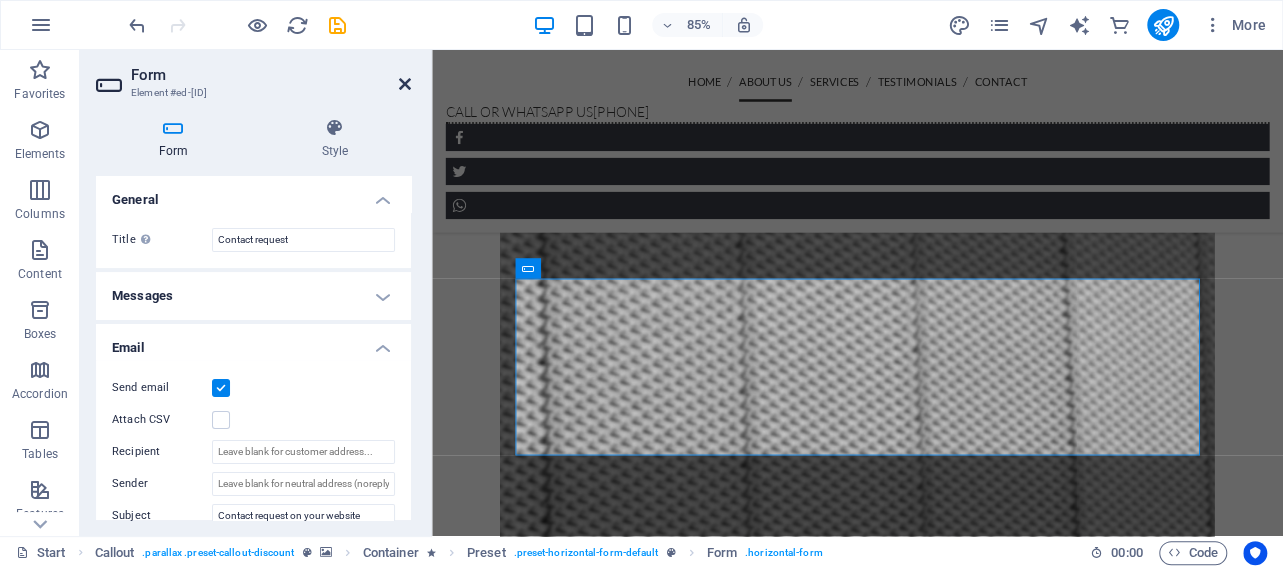 click at bounding box center [405, 84] 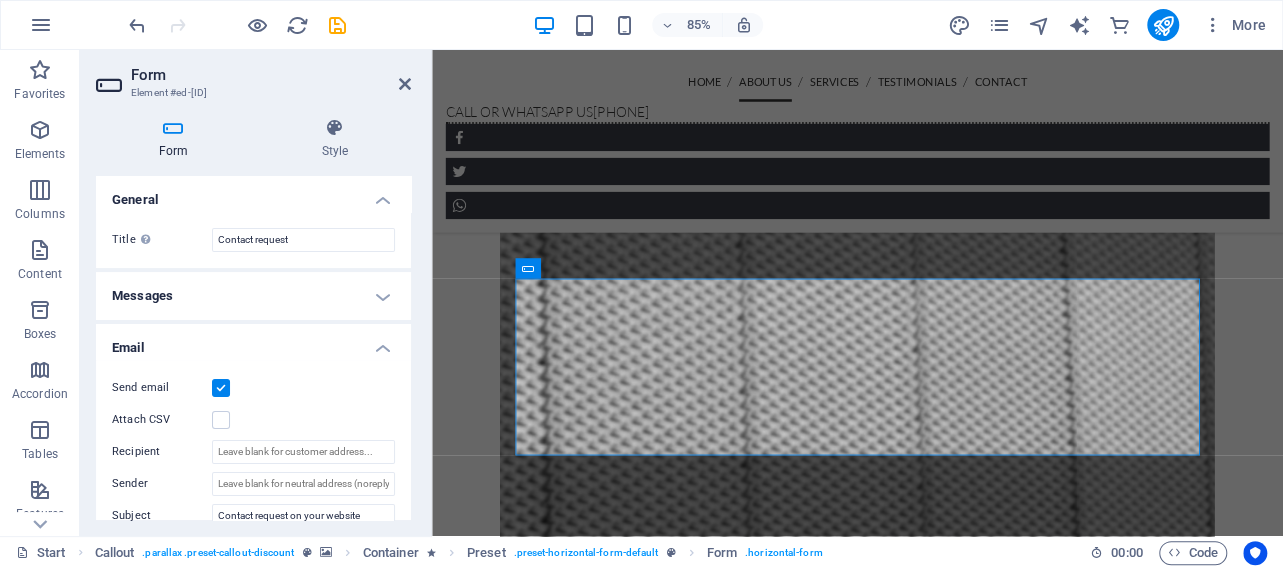 scroll, scrollTop: 1839, scrollLeft: 0, axis: vertical 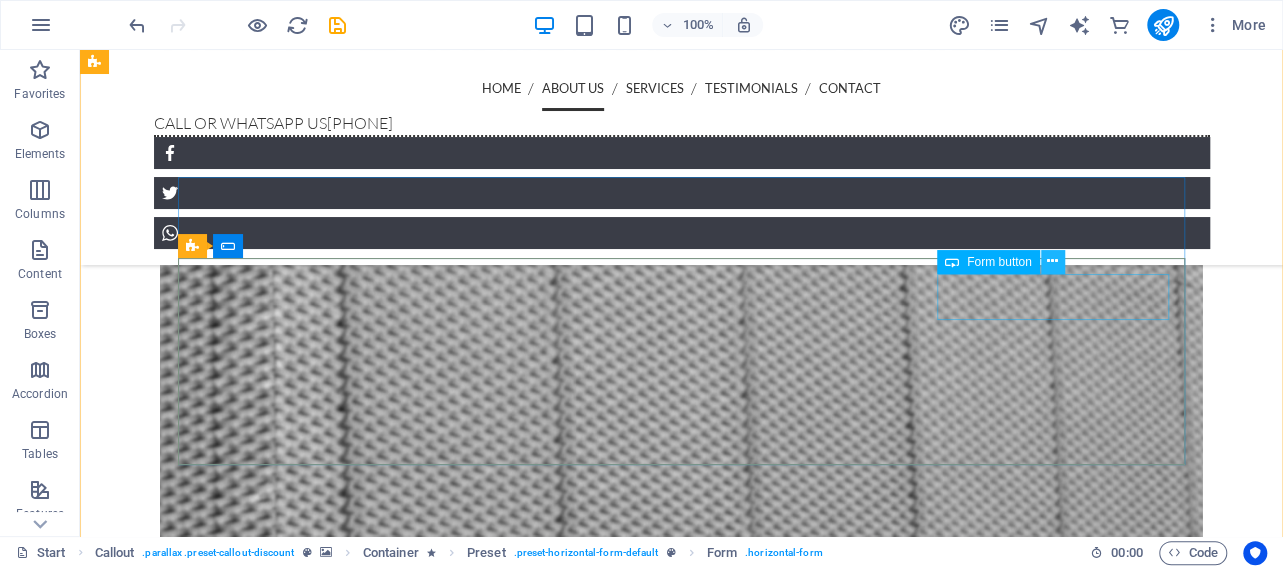 click at bounding box center [1052, 261] 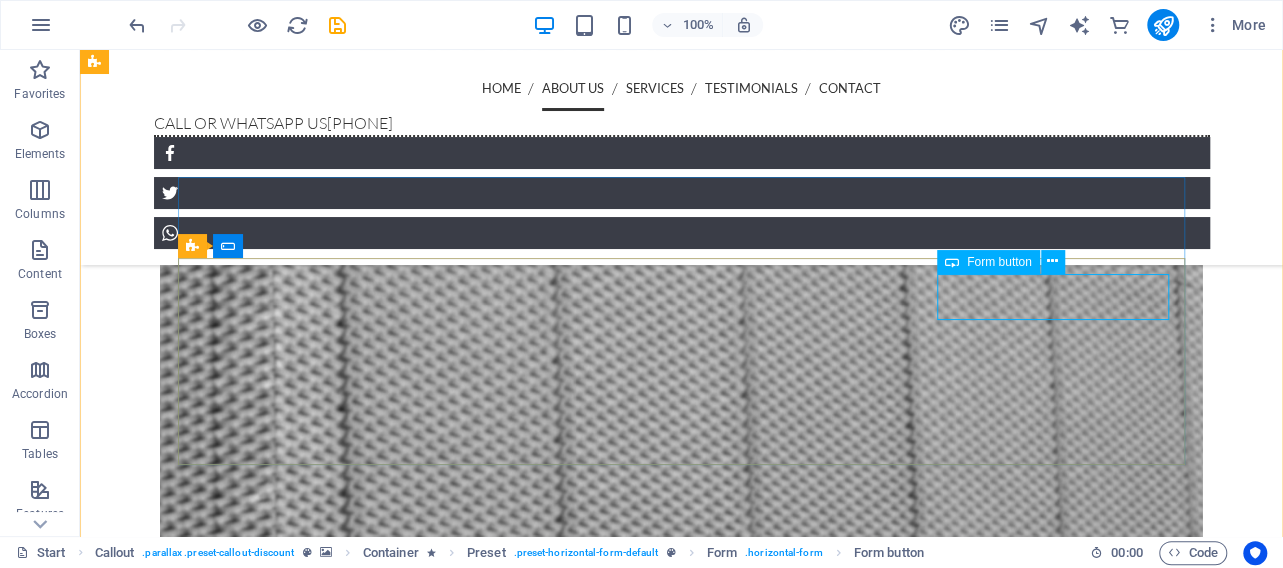 click at bounding box center [952, 262] 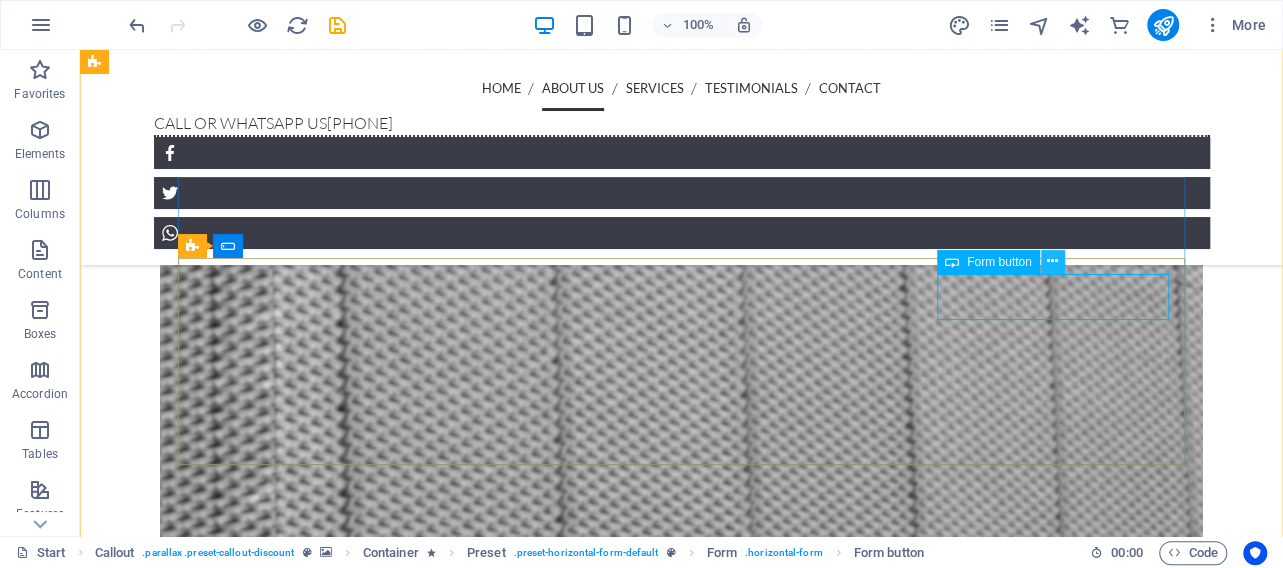 click at bounding box center [1052, 261] 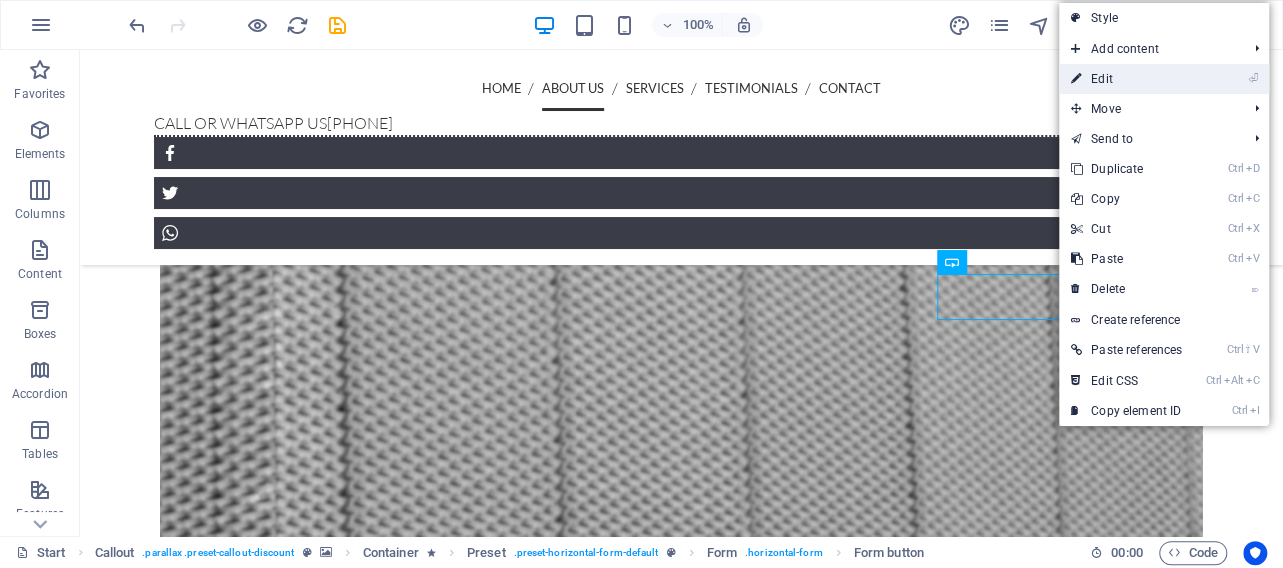 click on "⏎  Edit" at bounding box center (1126, 79) 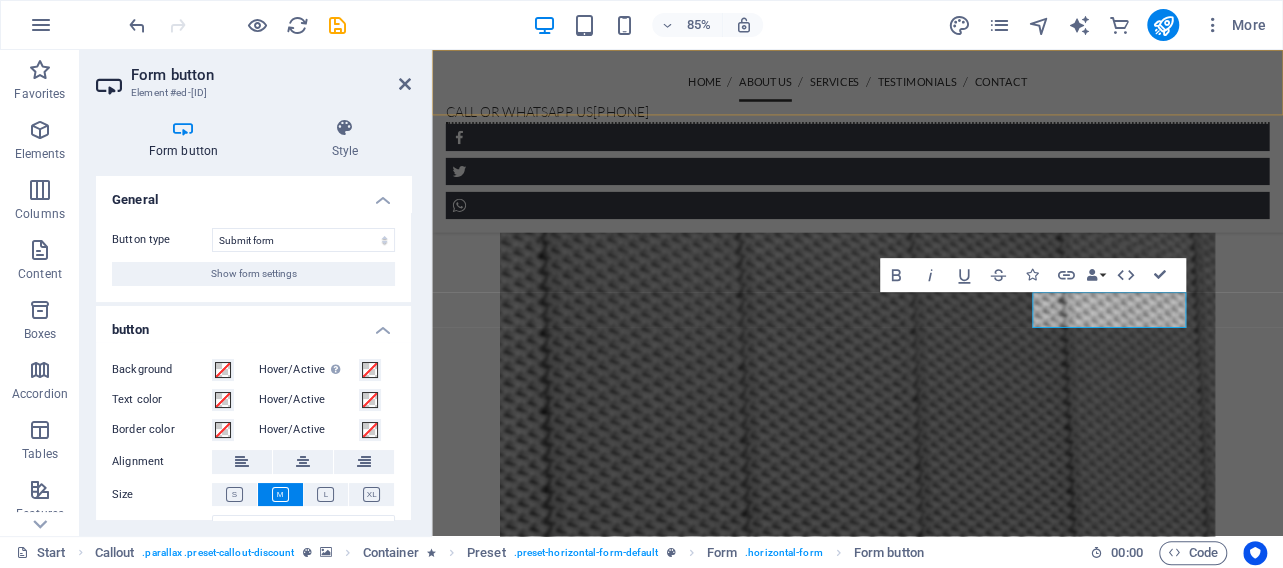 scroll, scrollTop: 1900, scrollLeft: 0, axis: vertical 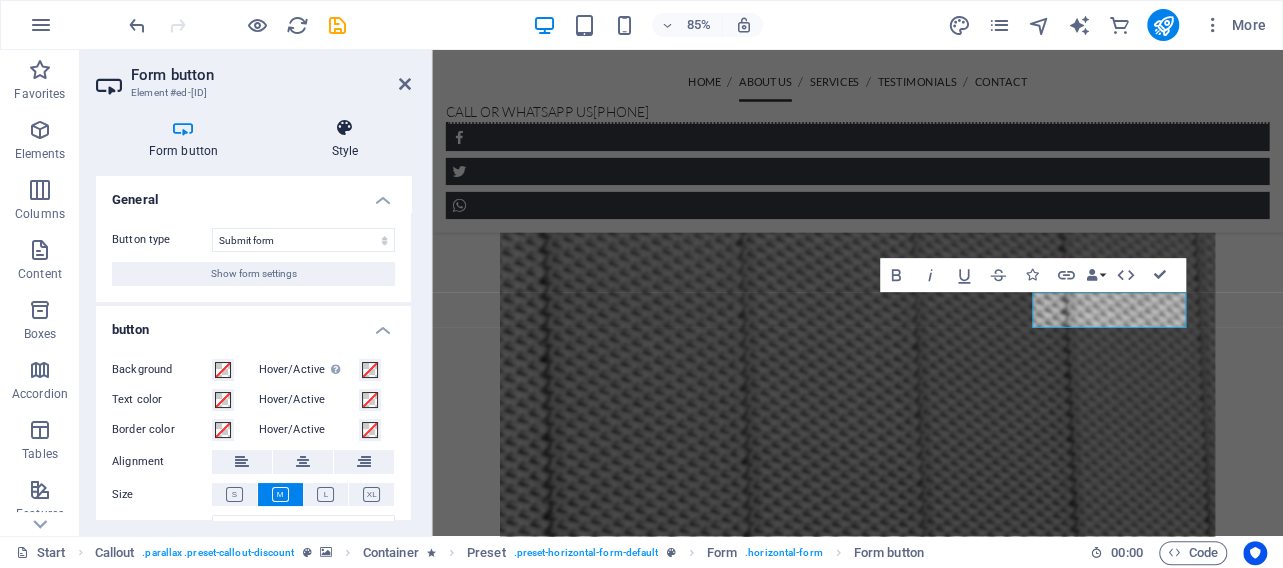 click at bounding box center [345, 128] 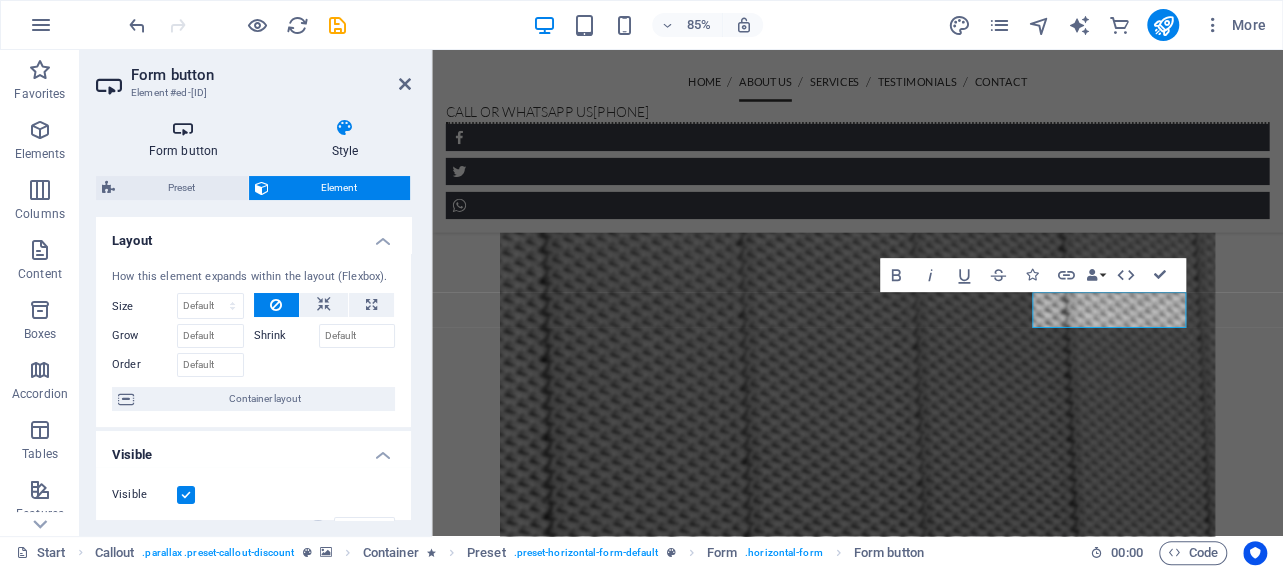click on "Form button" at bounding box center (187, 139) 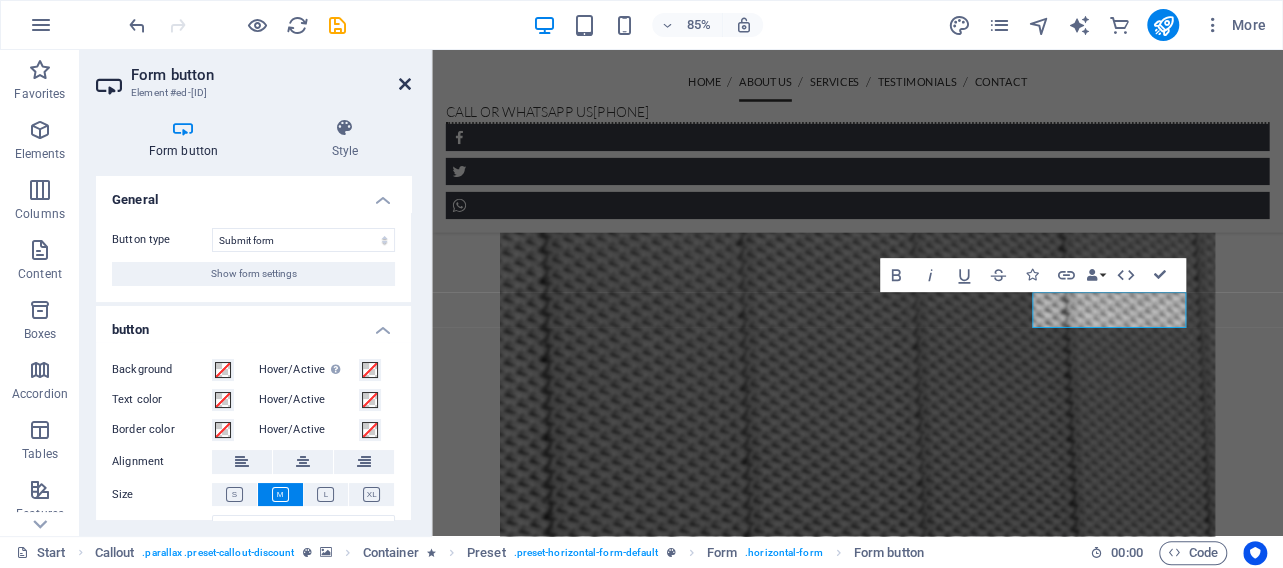 click at bounding box center [405, 84] 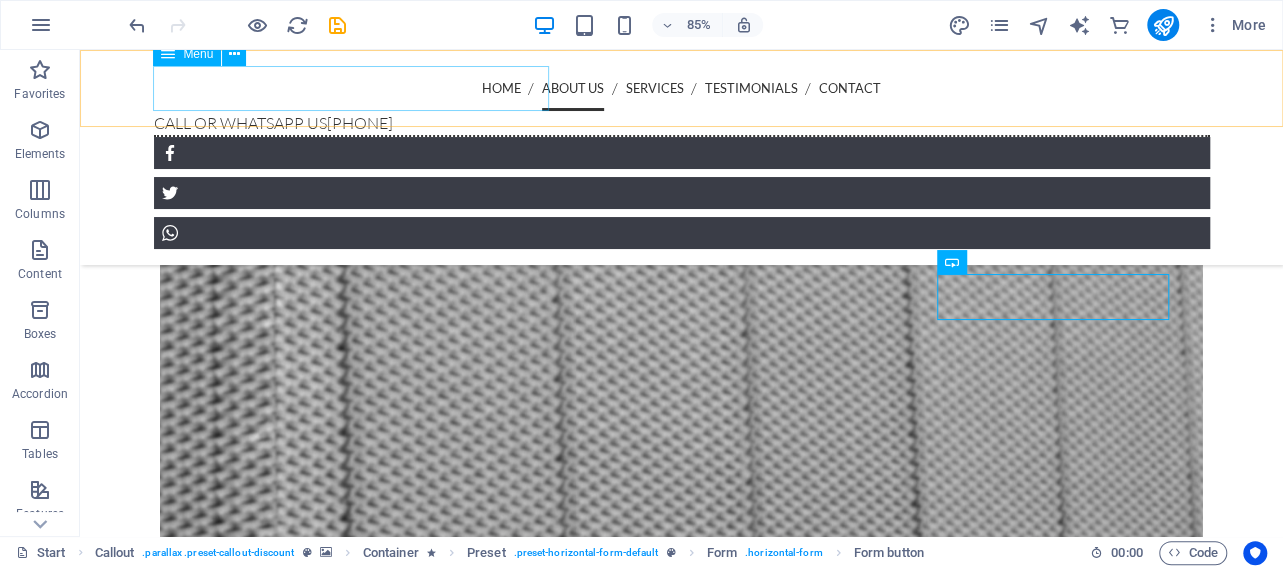 scroll, scrollTop: 1839, scrollLeft: 0, axis: vertical 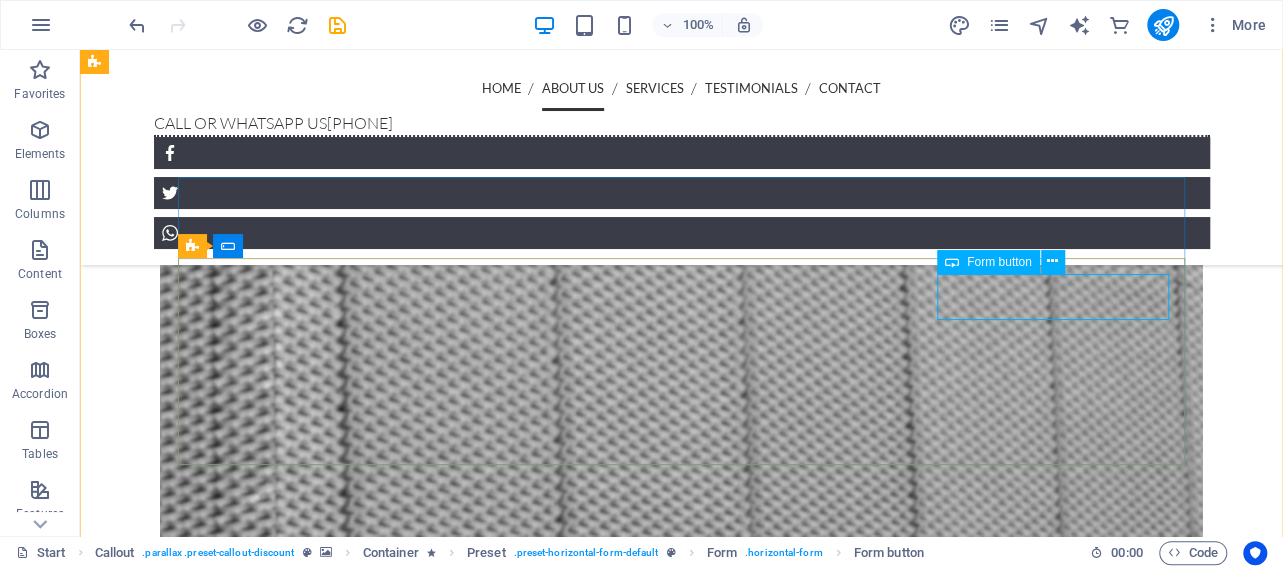click on "Form button" at bounding box center (999, 262) 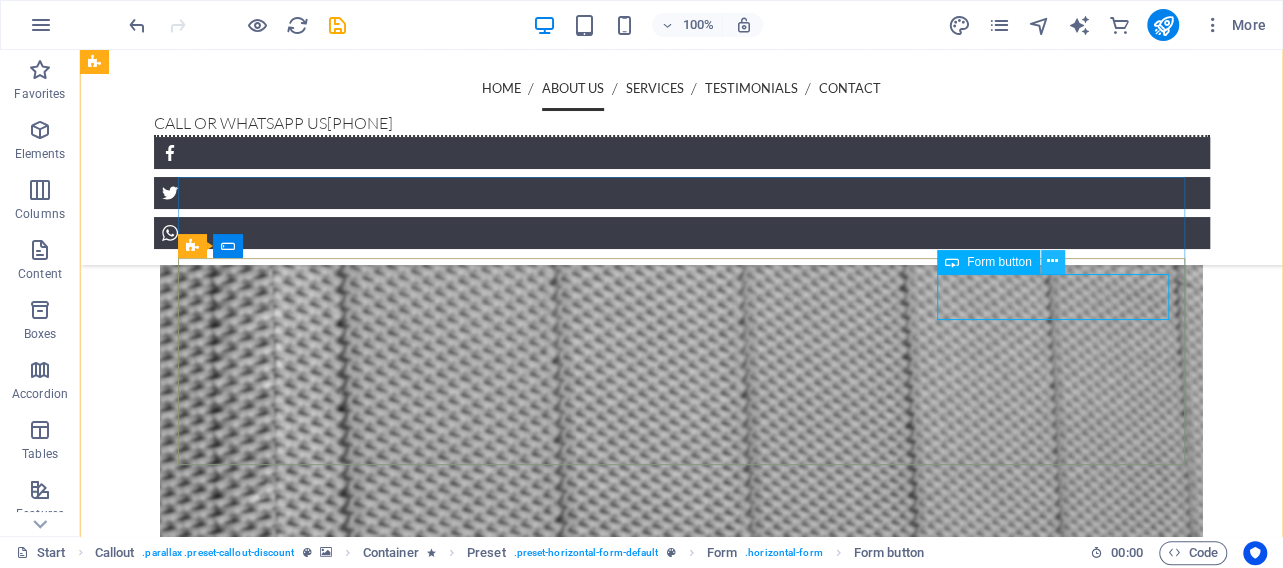 click at bounding box center (1052, 261) 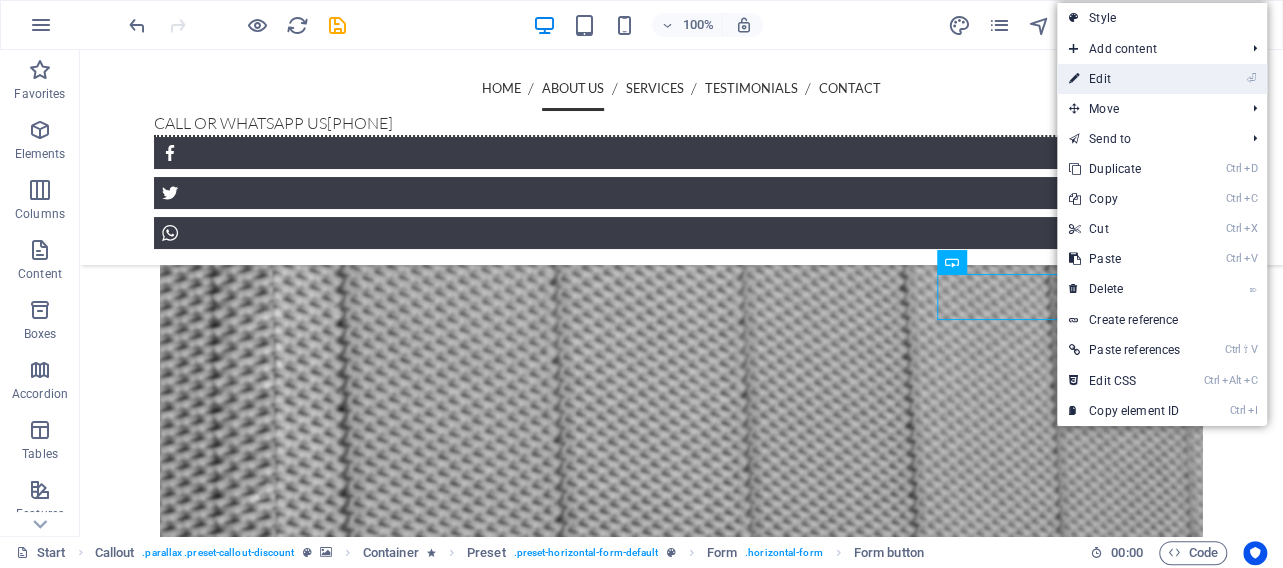 click on "⏎  Edit" at bounding box center [1124, 79] 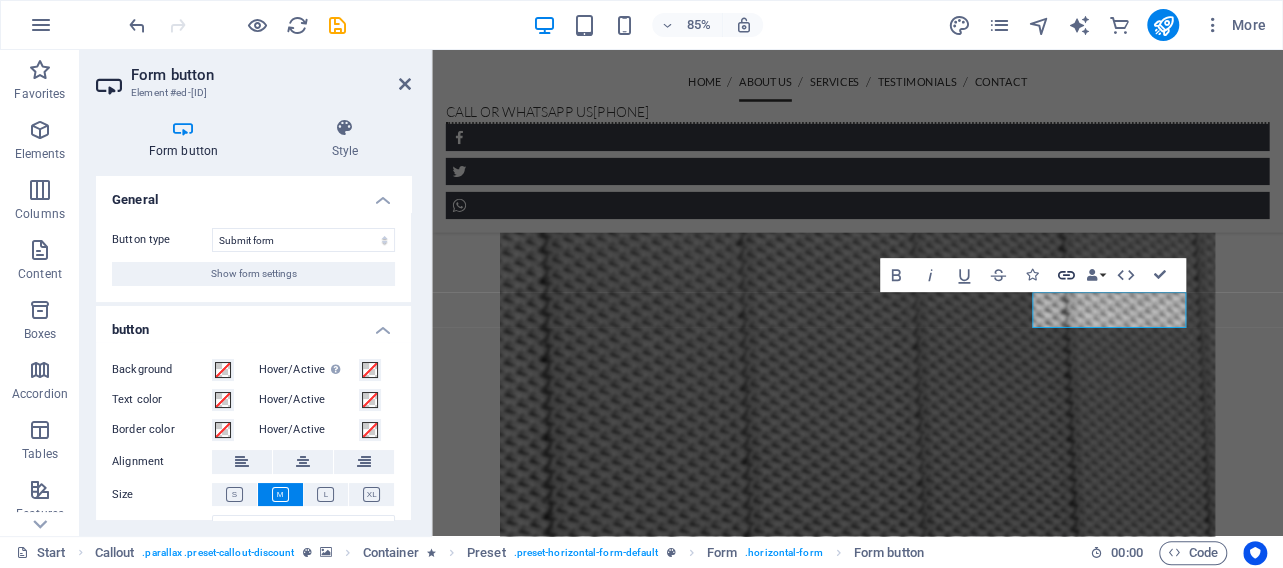 click 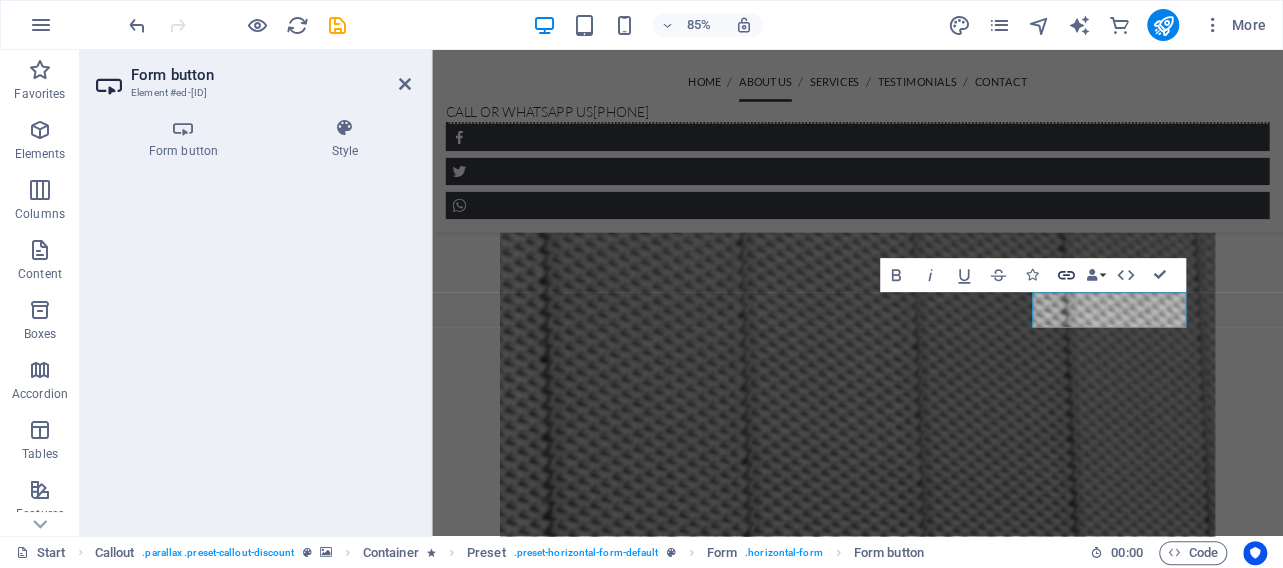 click 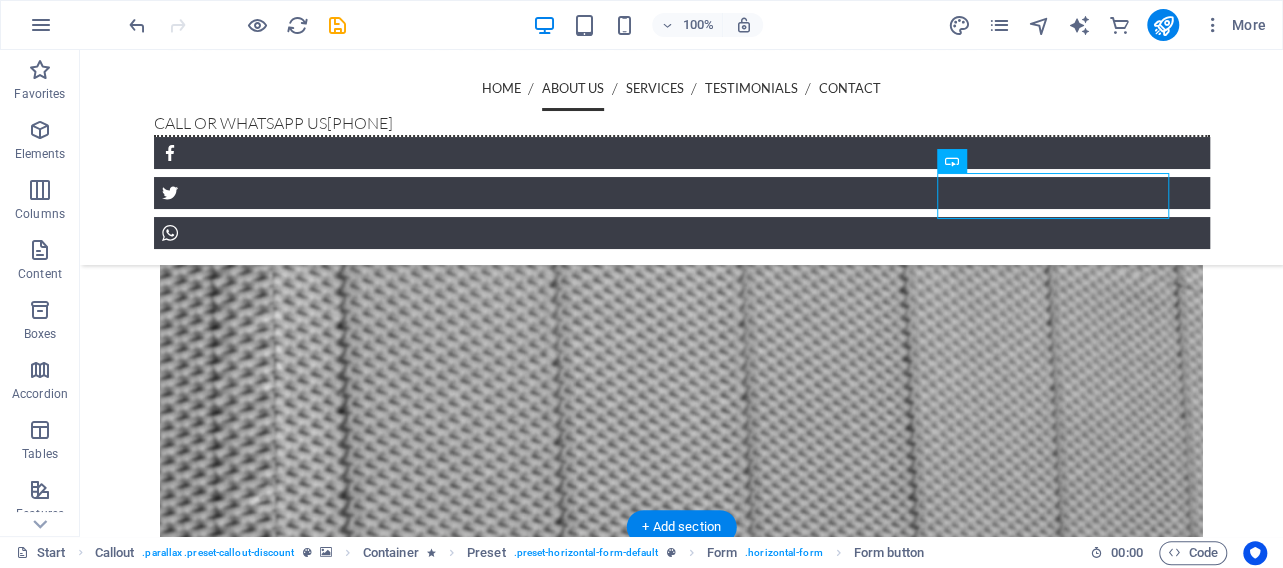scroll, scrollTop: 1943, scrollLeft: 0, axis: vertical 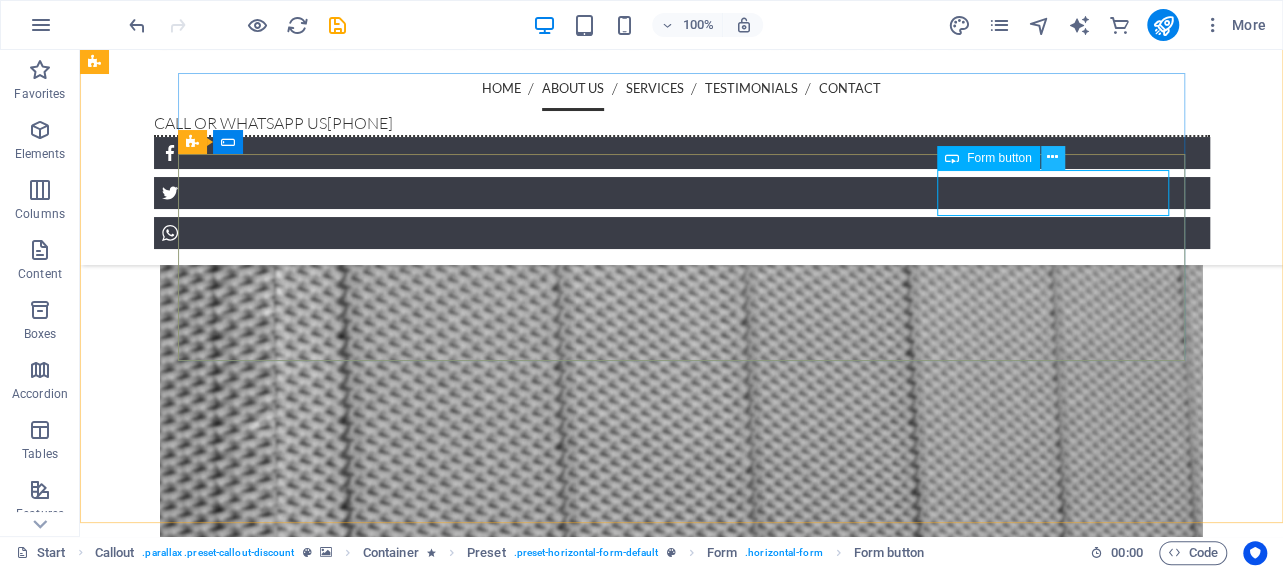 click at bounding box center (1052, 157) 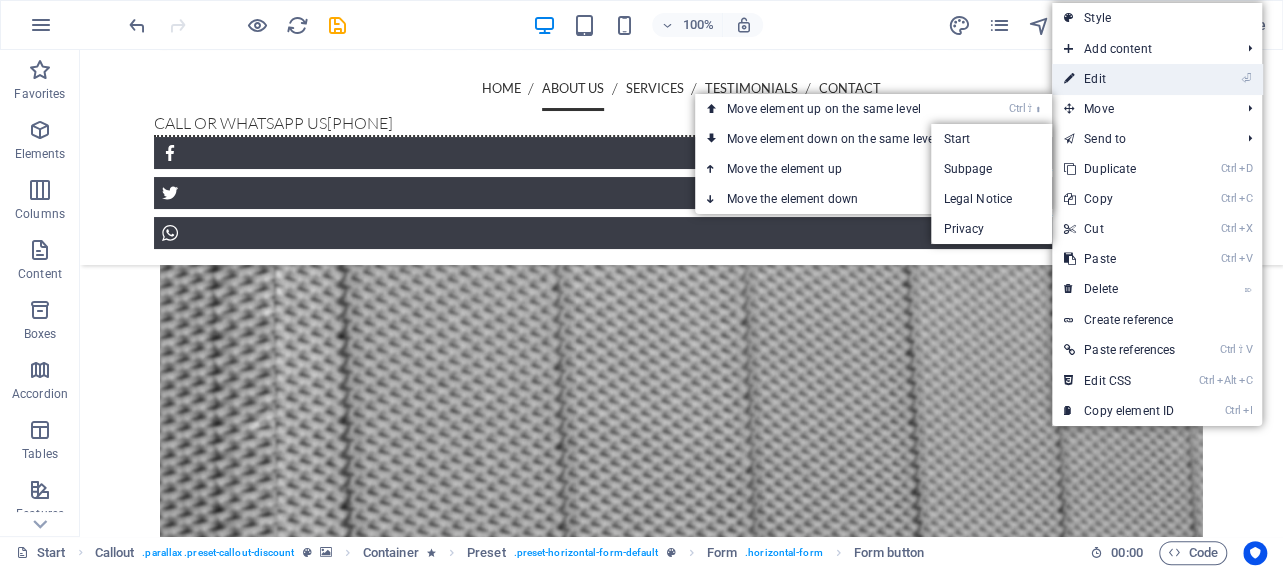 click on "⏎  Edit" at bounding box center [1119, 79] 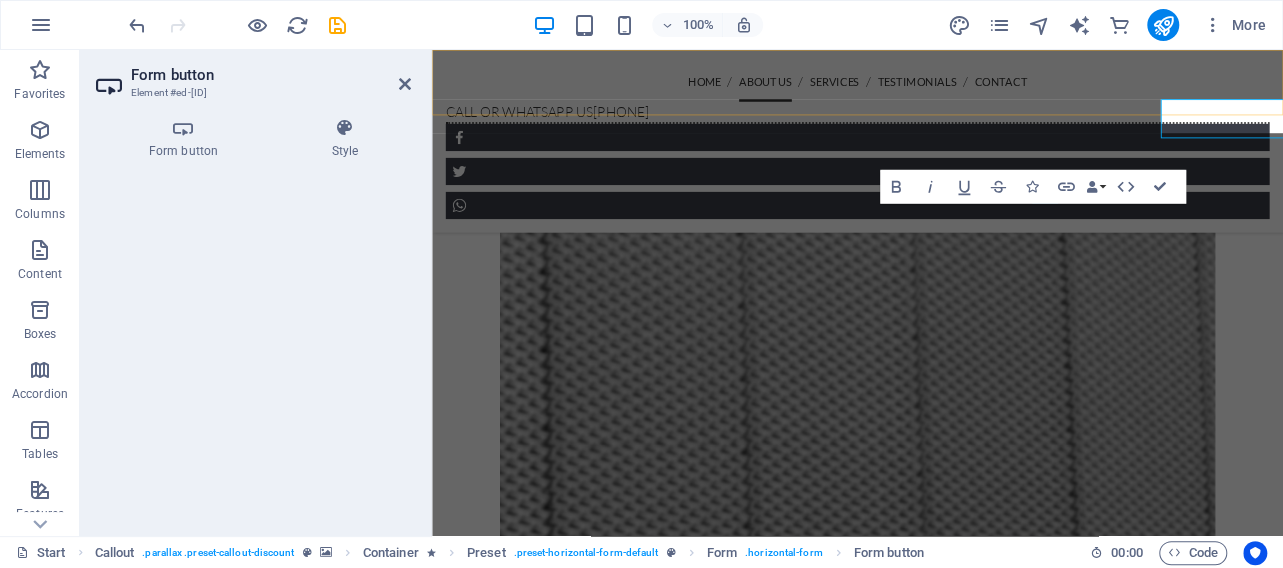 scroll, scrollTop: 2004, scrollLeft: 0, axis: vertical 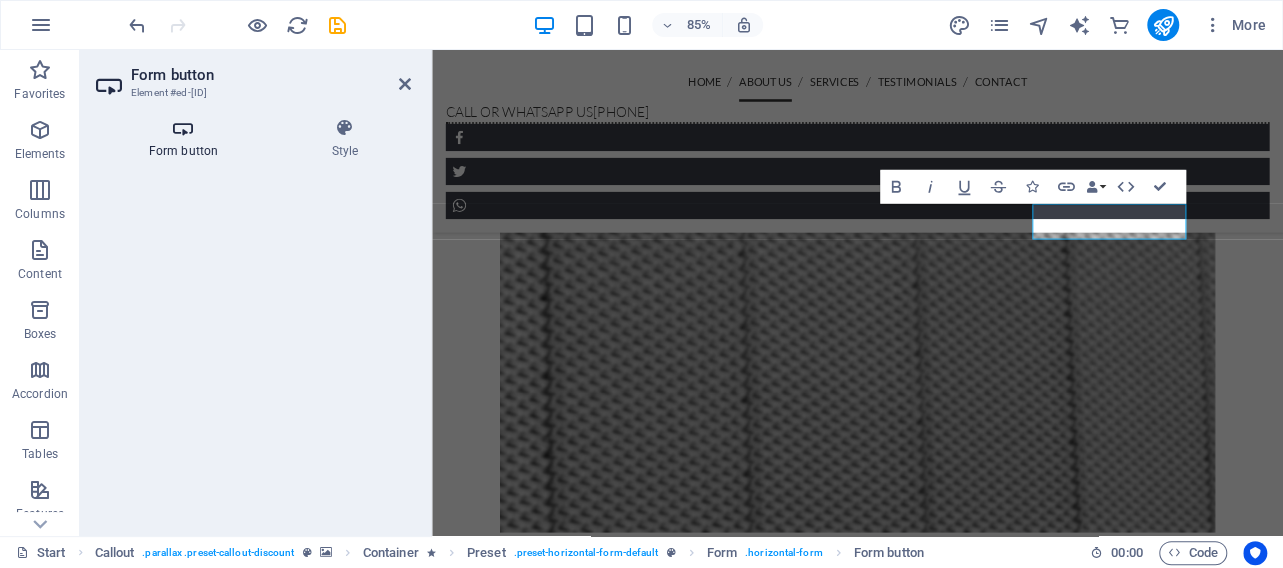 click on "Form button" at bounding box center (187, 139) 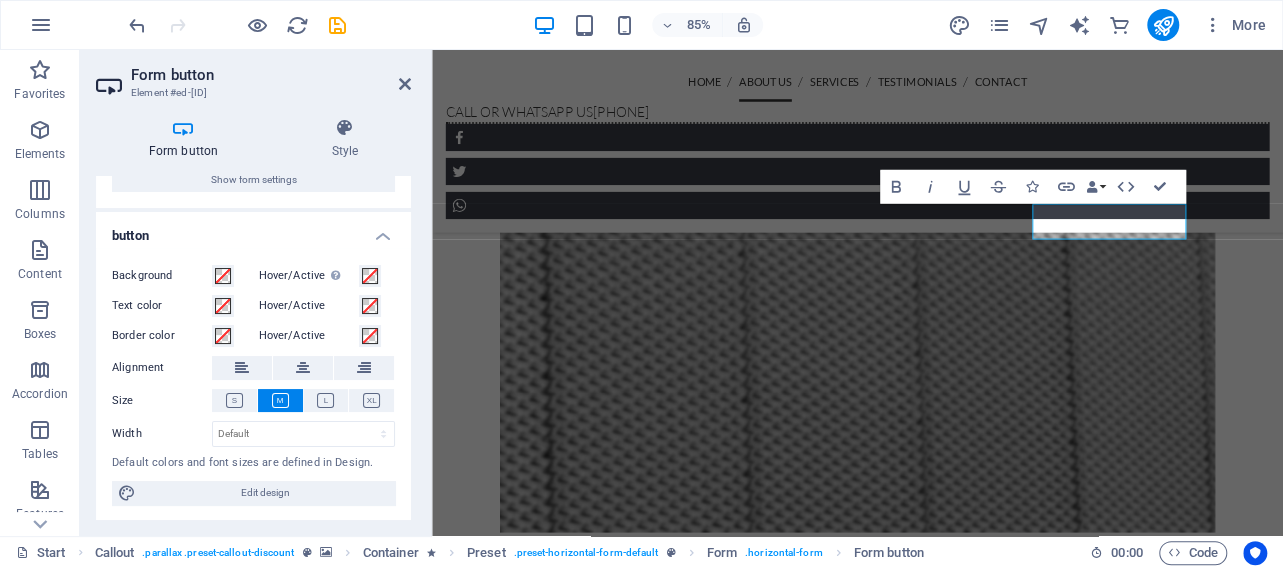 scroll, scrollTop: 0, scrollLeft: 0, axis: both 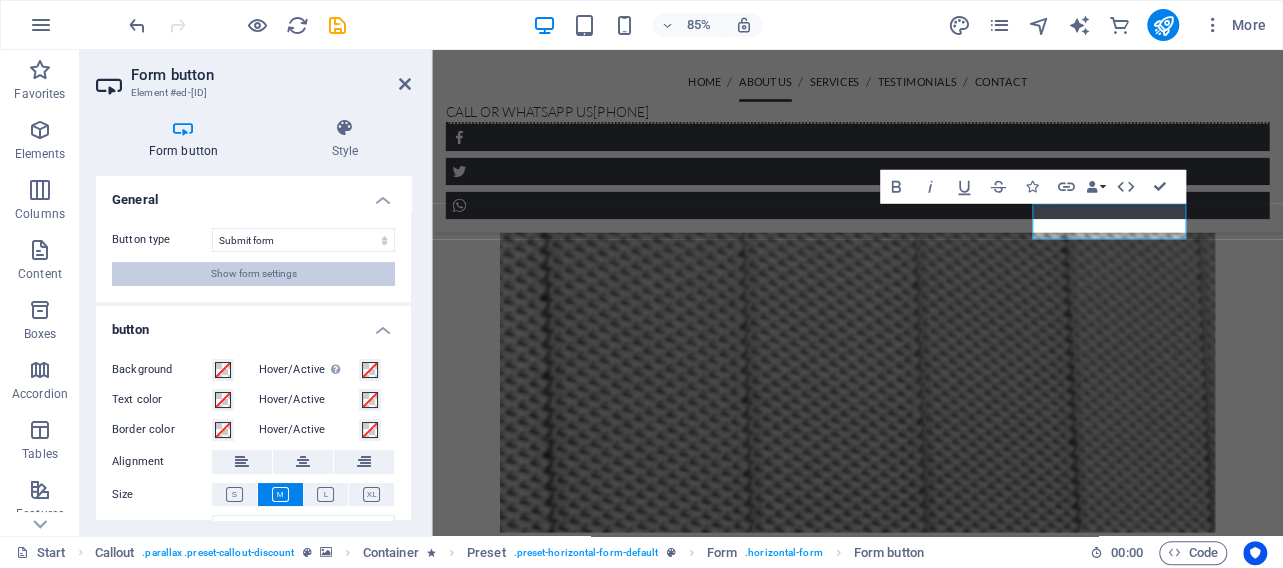 click on "Show form settings" at bounding box center (254, 274) 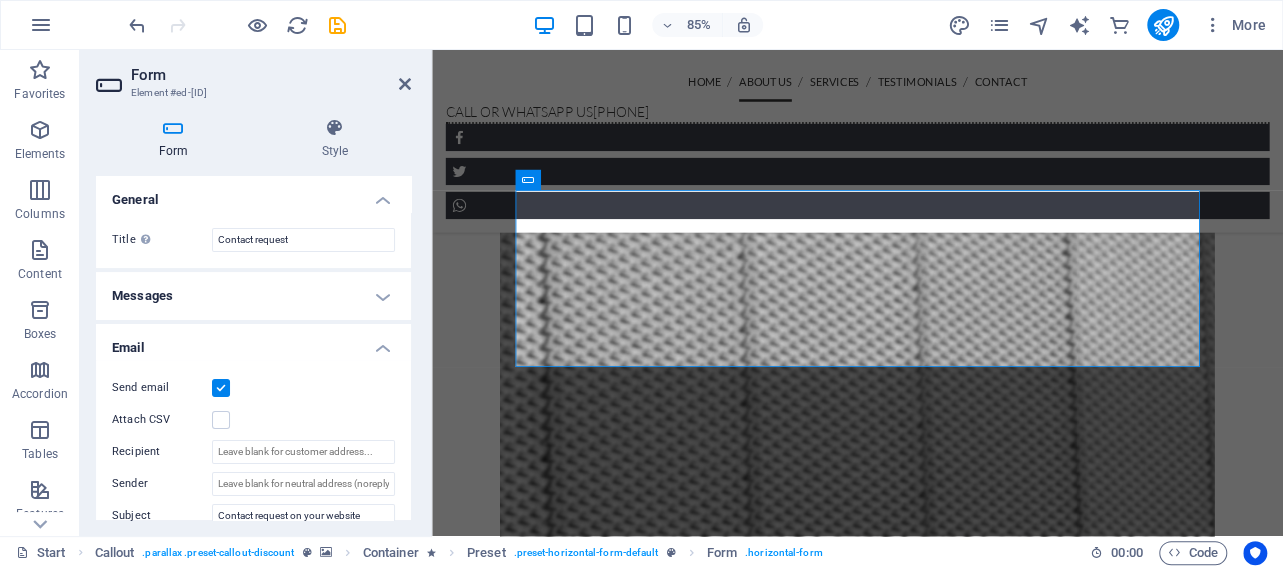 click on "Messages" at bounding box center [253, 296] 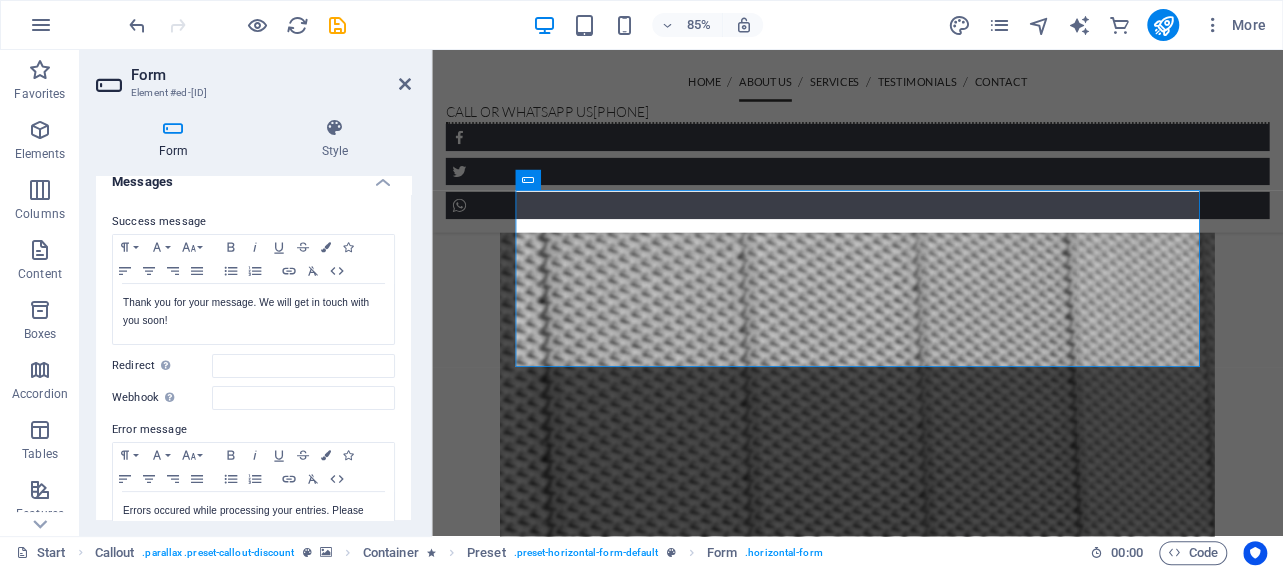 scroll, scrollTop: 0, scrollLeft: 0, axis: both 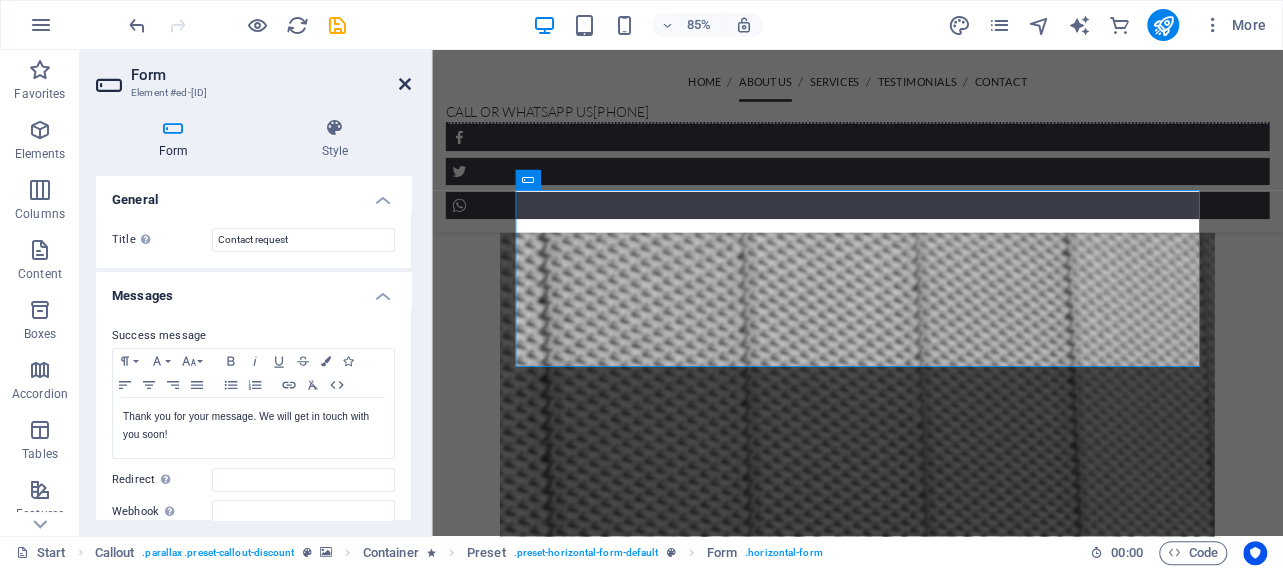 click at bounding box center (405, 84) 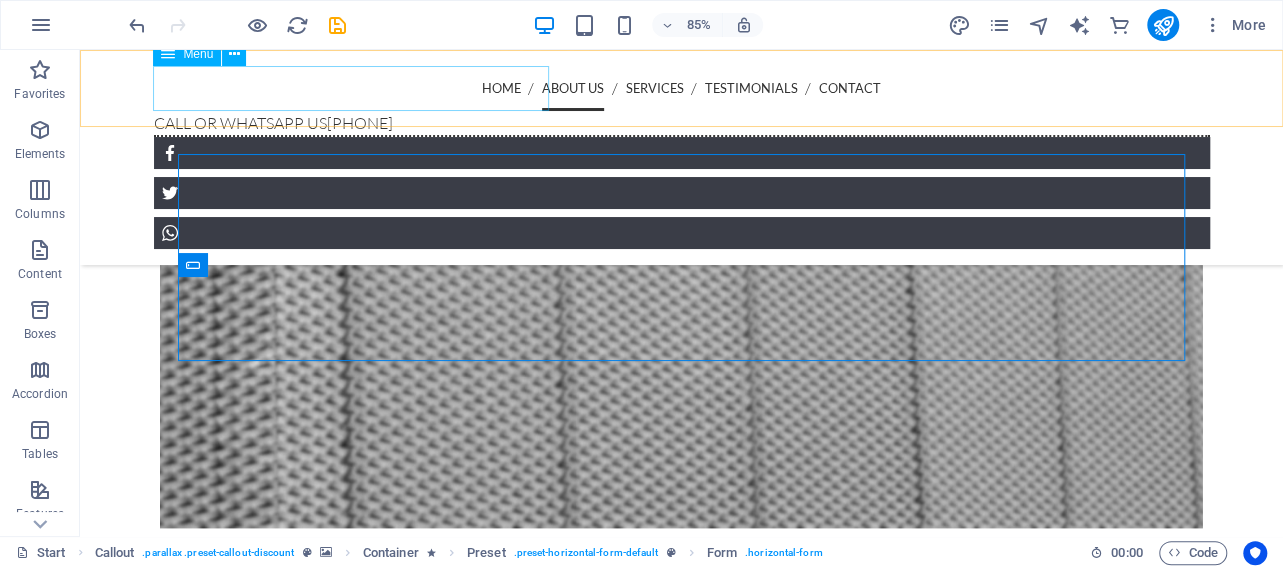 scroll, scrollTop: 1943, scrollLeft: 0, axis: vertical 